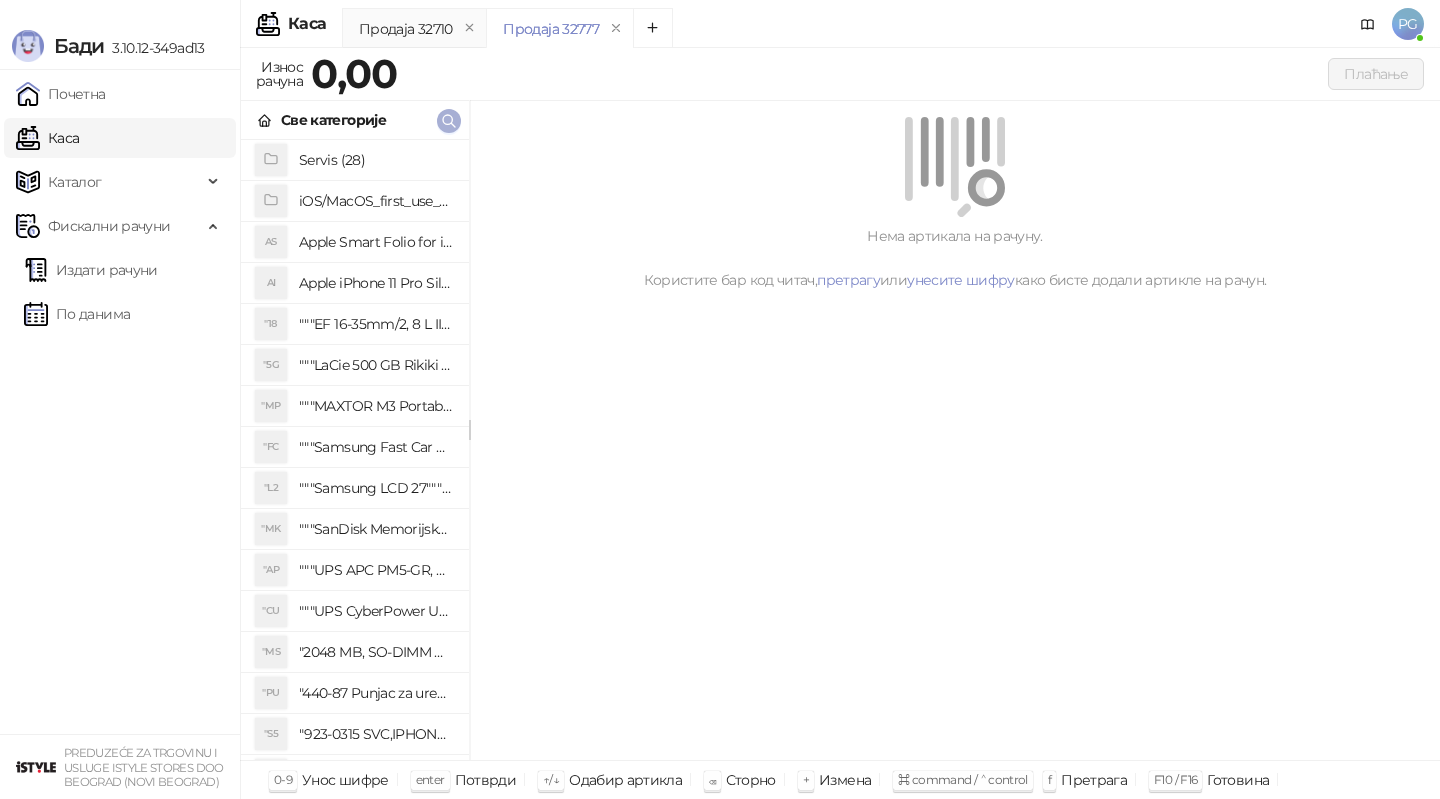 scroll, scrollTop: 0, scrollLeft: 0, axis: both 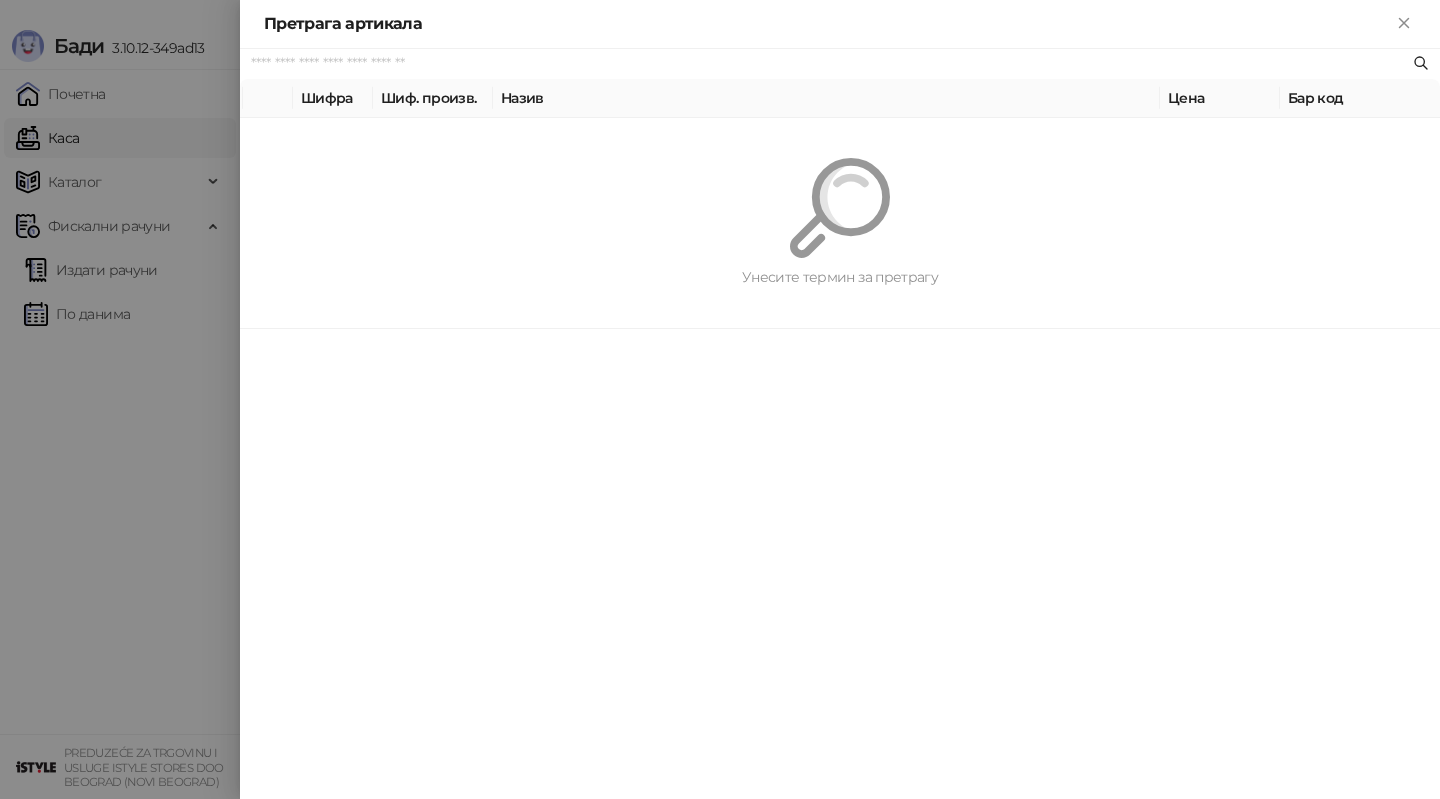paste on "********" 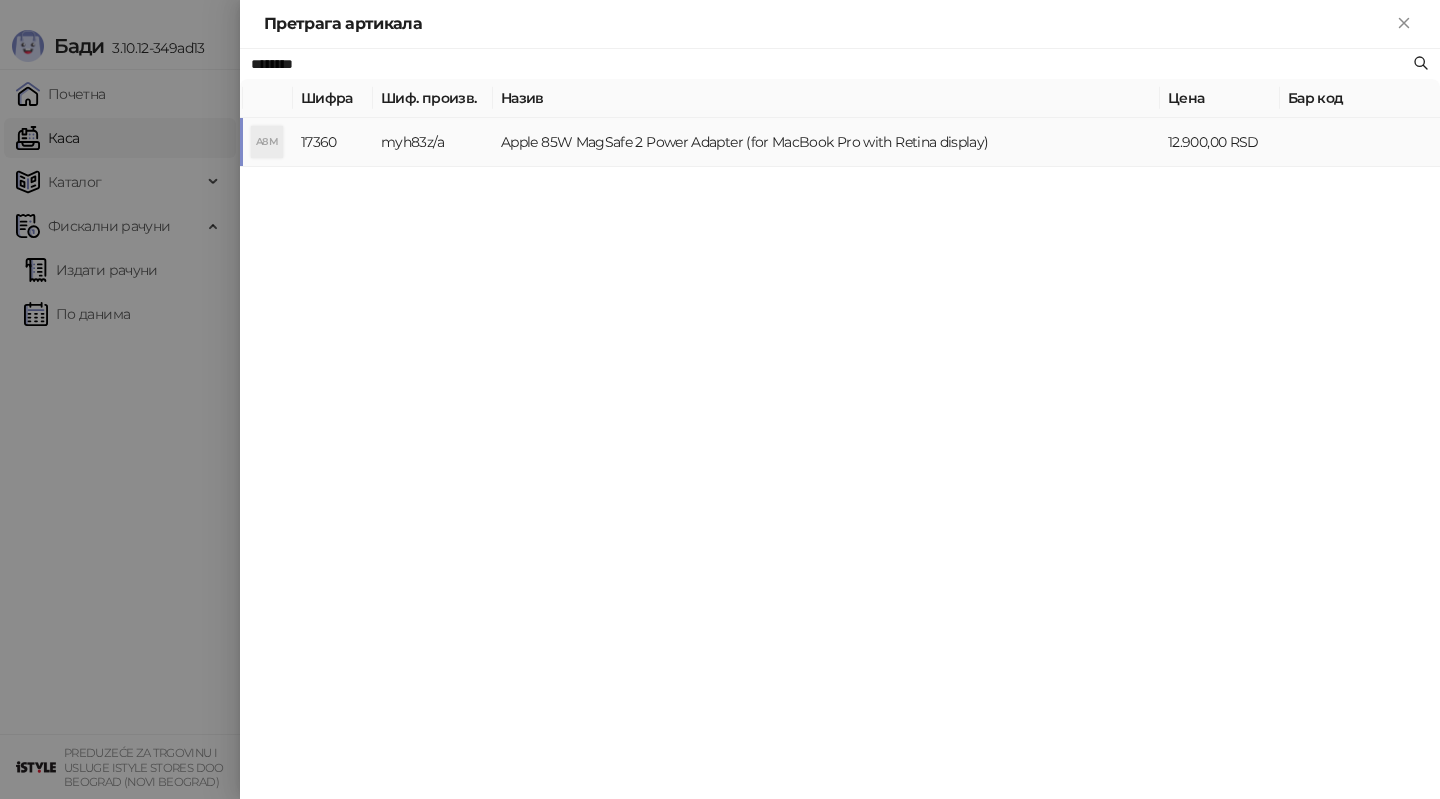 click on "myh83z/a" at bounding box center (433, 142) 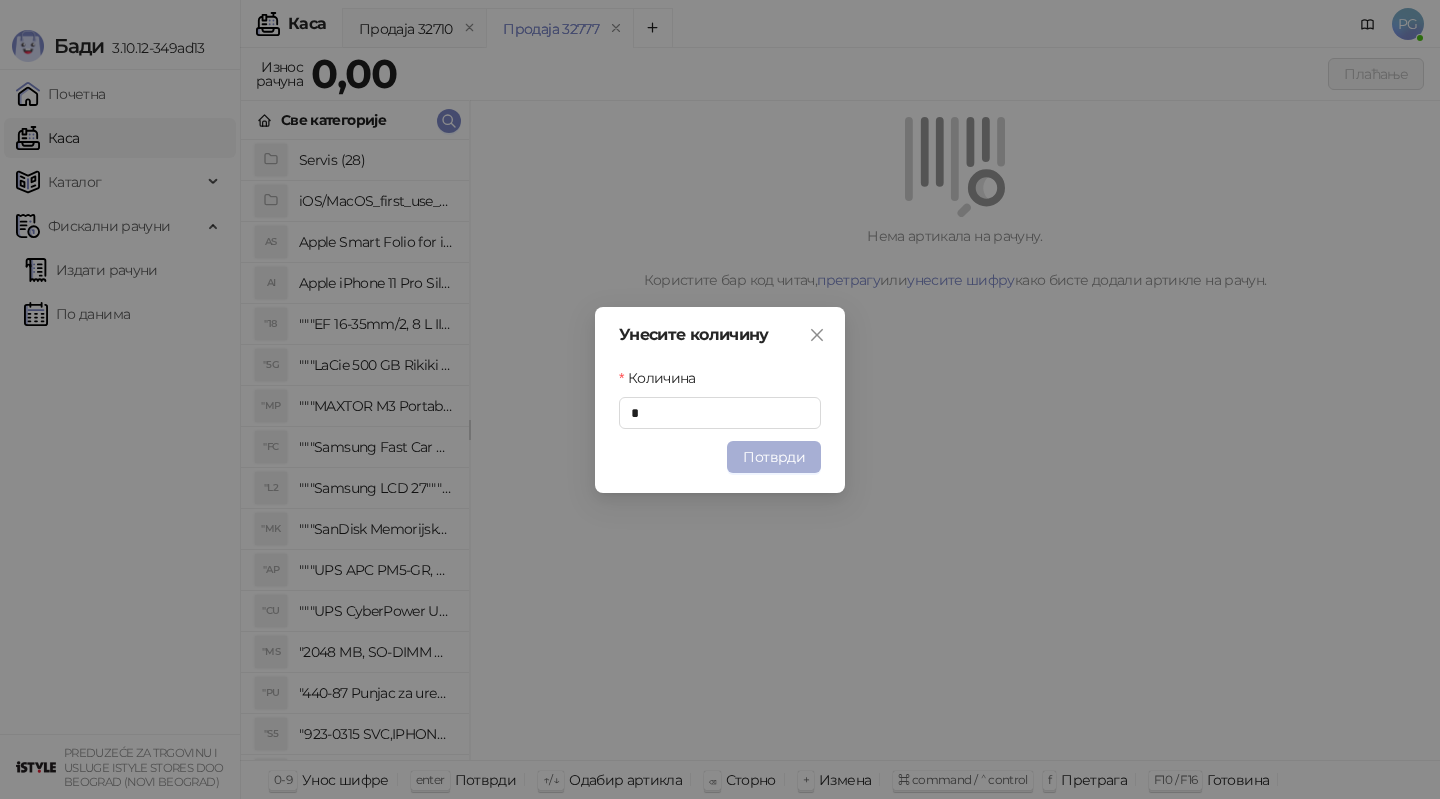 click on "Потврди" at bounding box center [774, 457] 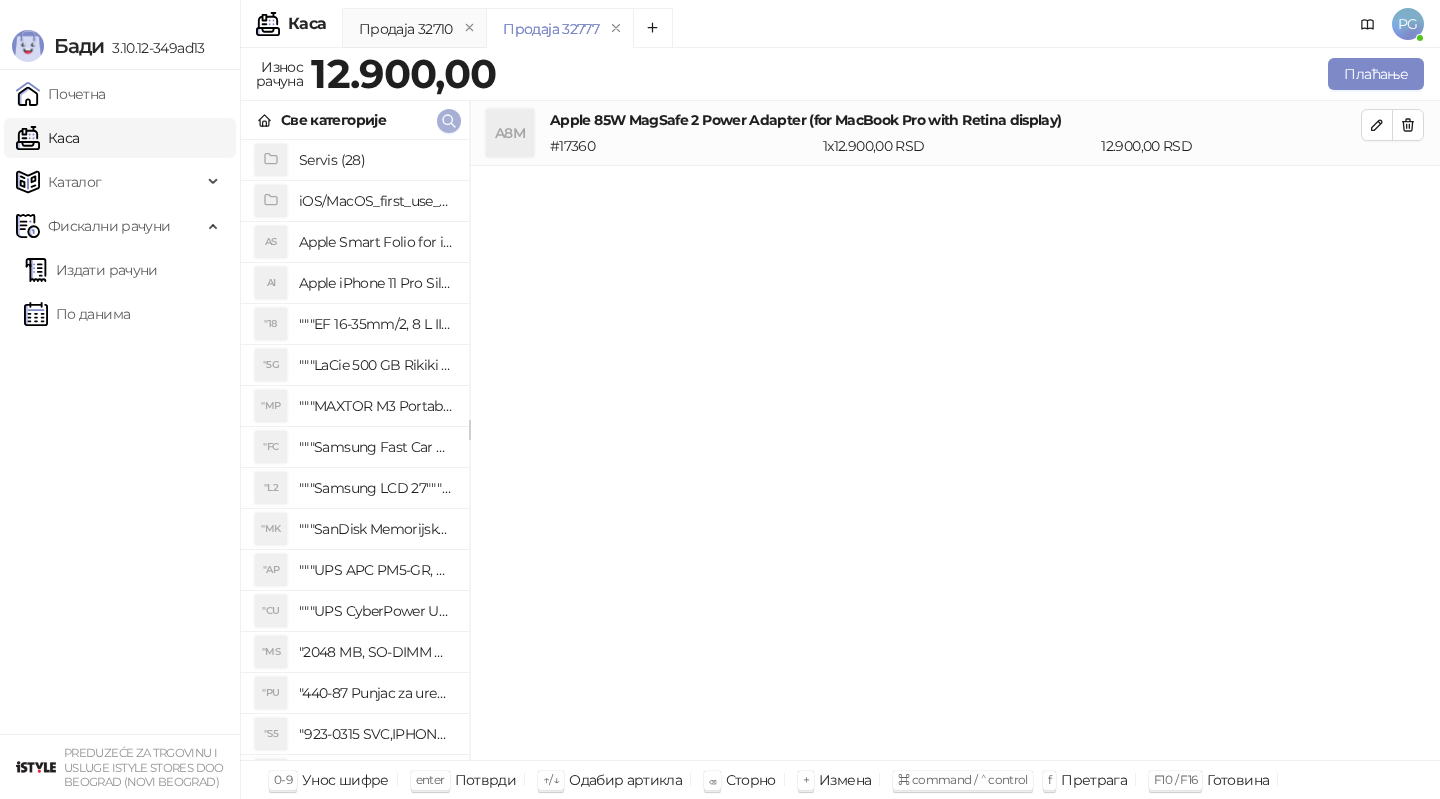 click 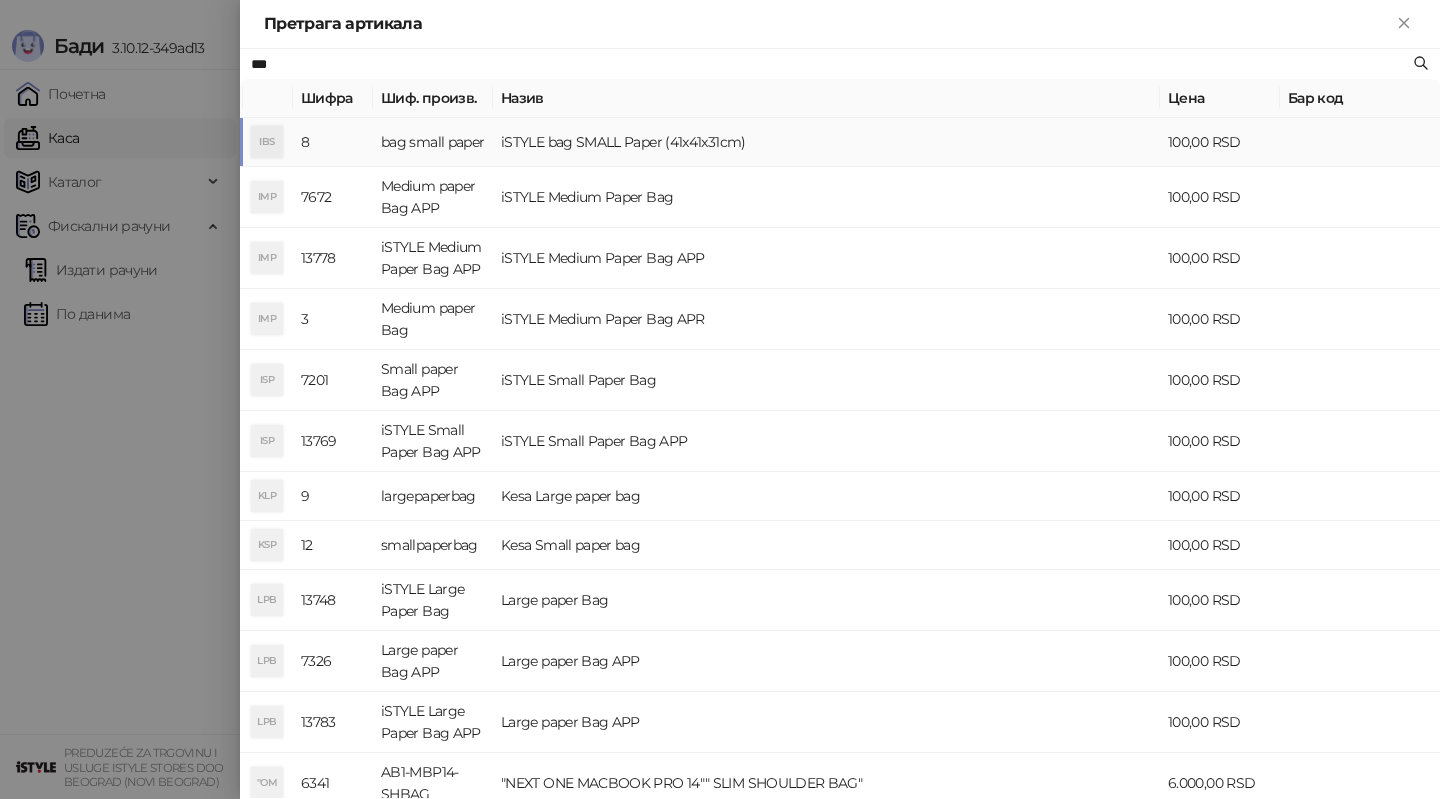 type on "***" 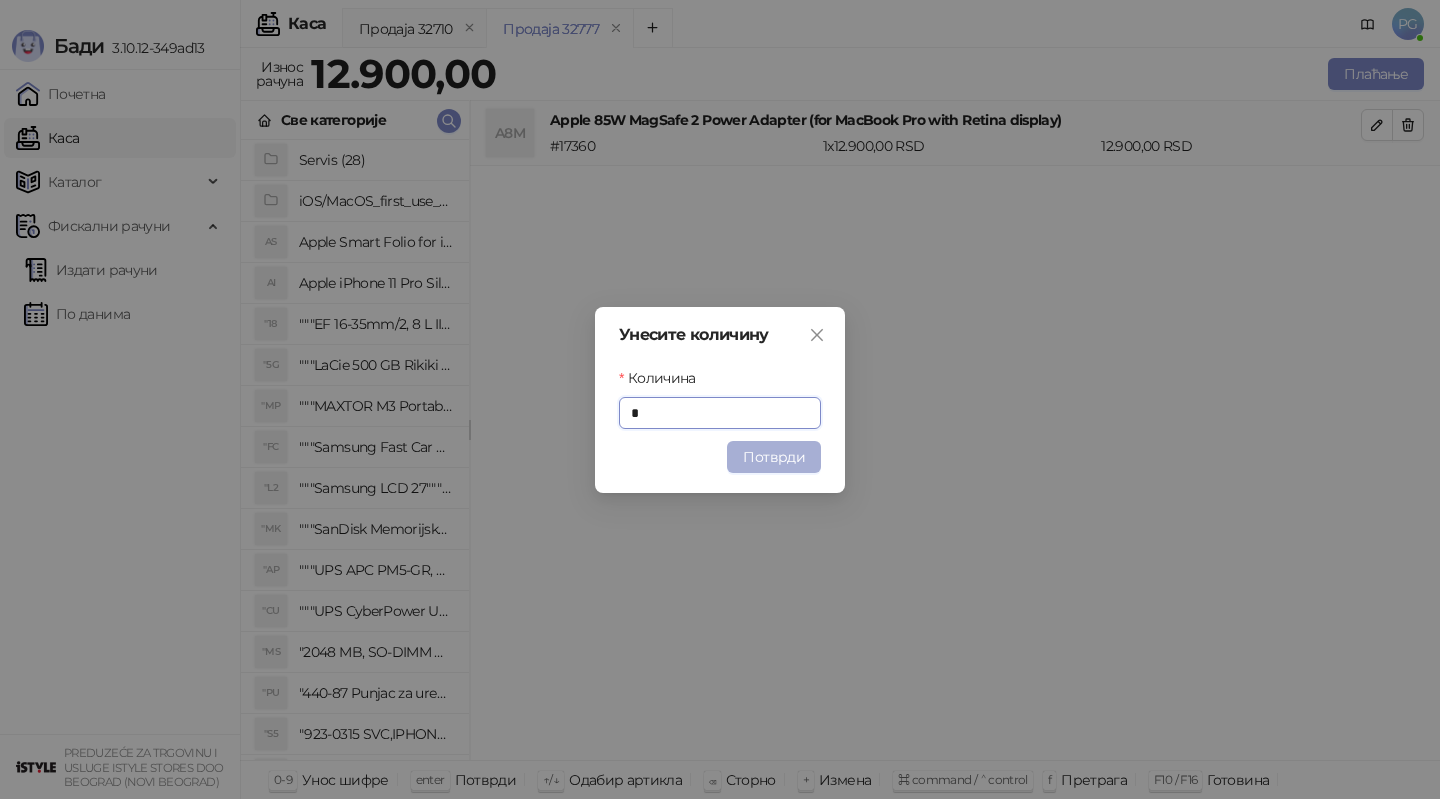 click on "Потврди" at bounding box center (774, 457) 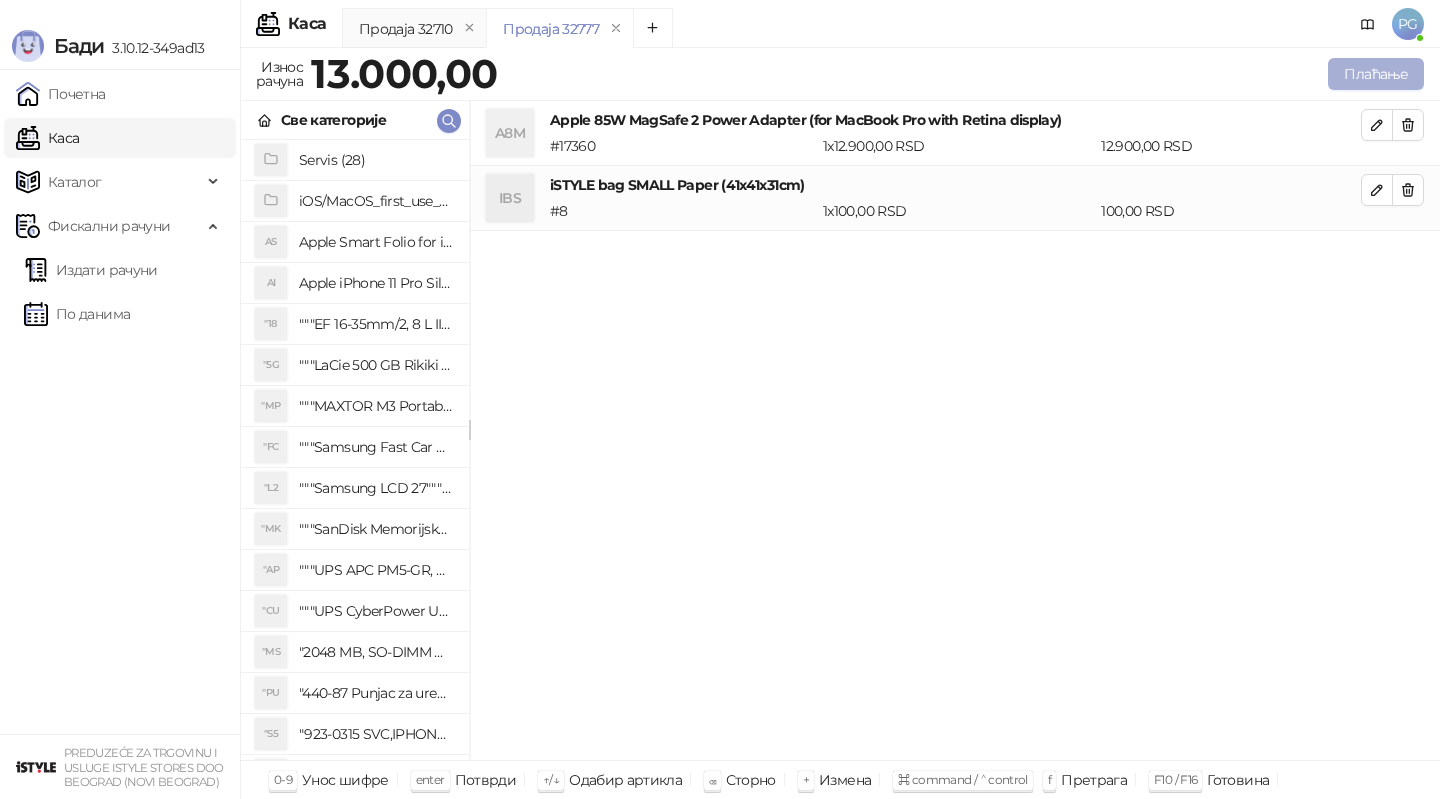 click on "Плаћање" at bounding box center [1376, 74] 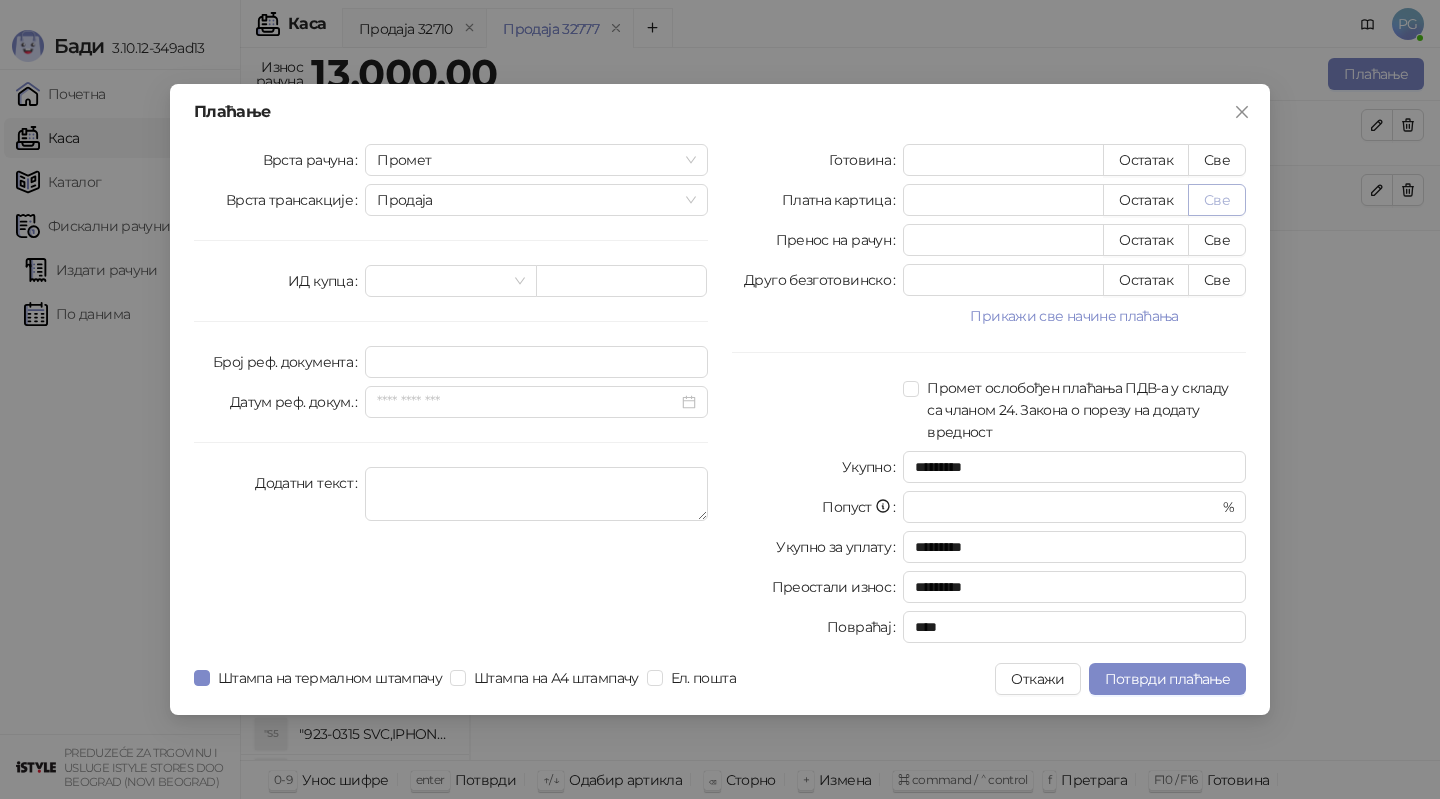 click on "Све" at bounding box center [1217, 200] 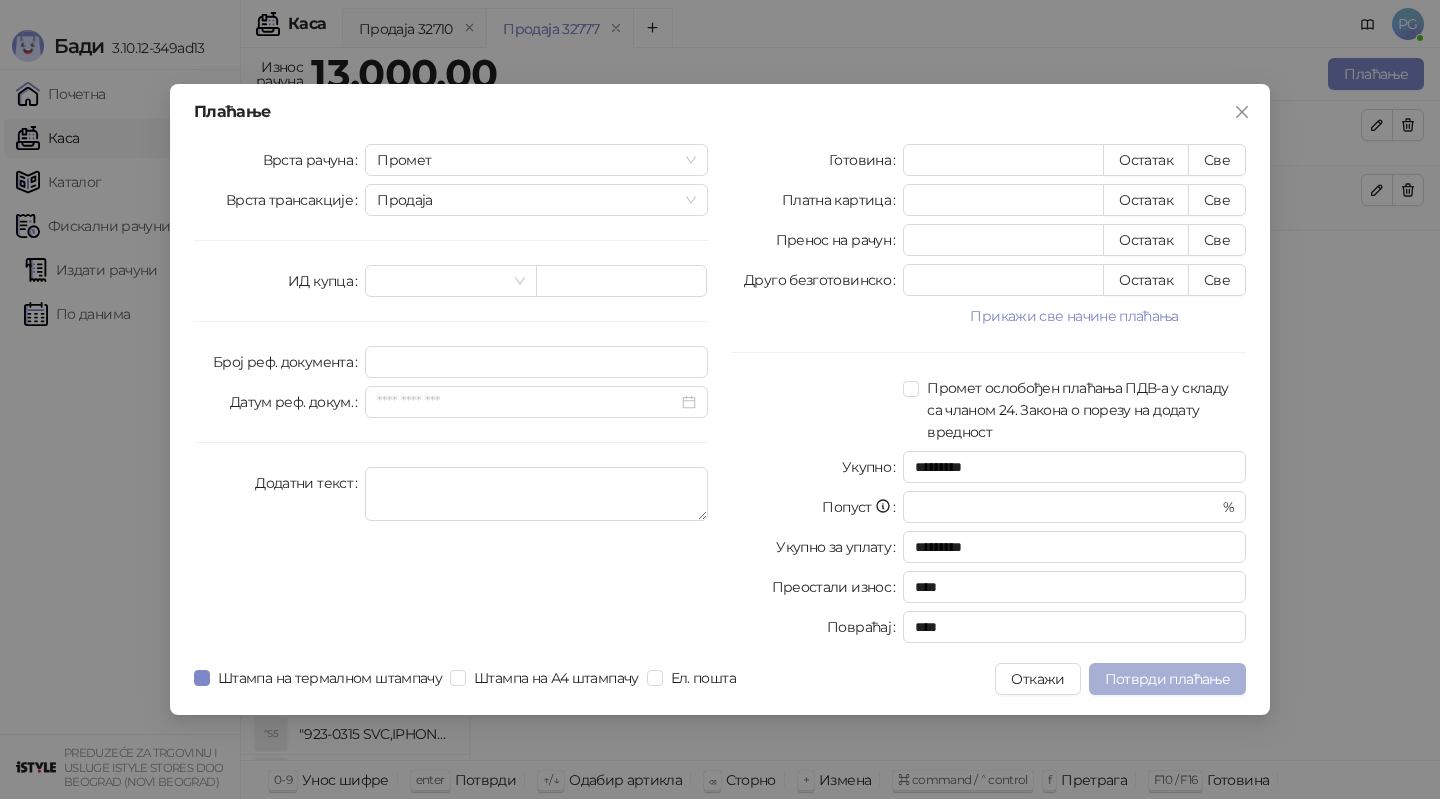 click on "Потврди плаћање" at bounding box center (1167, 679) 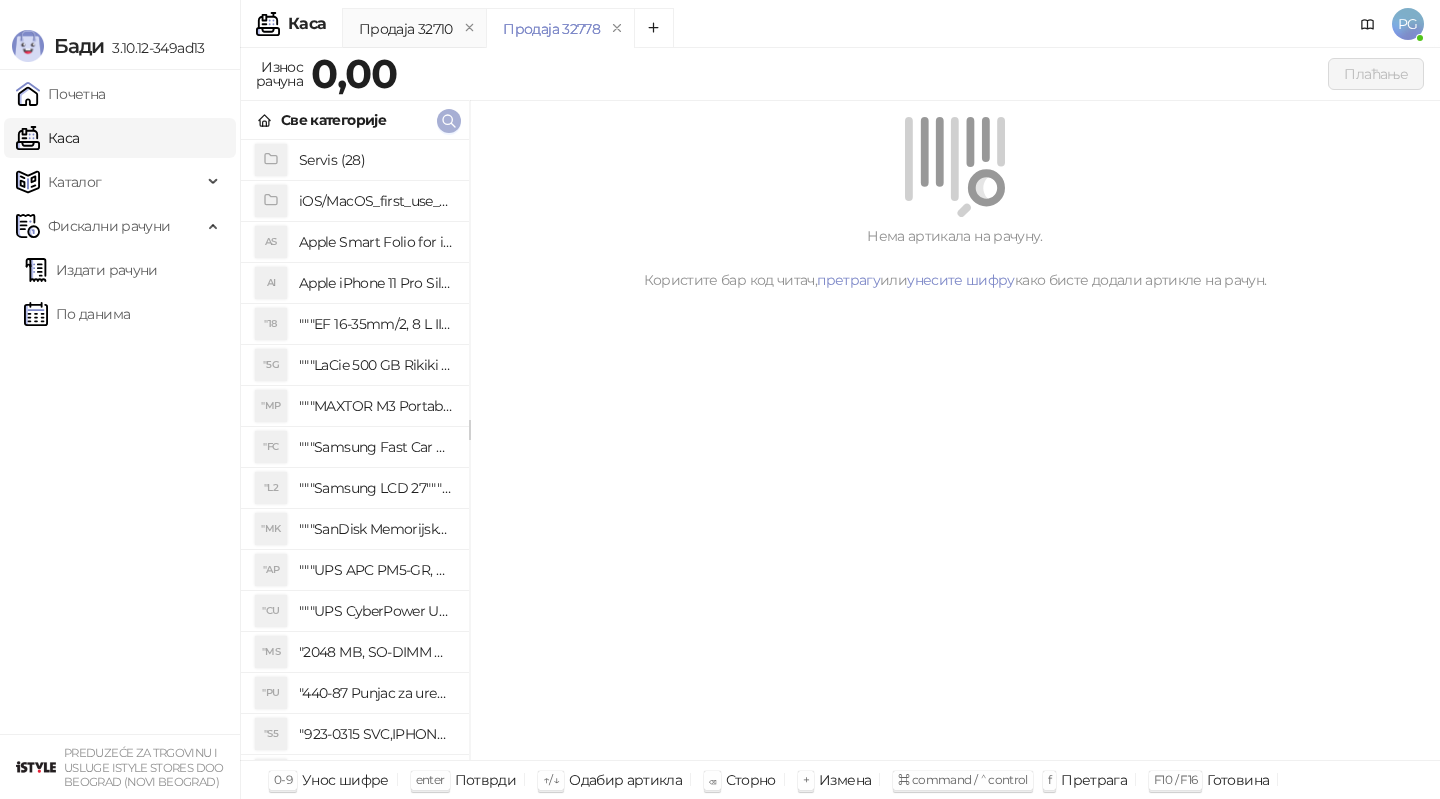 click 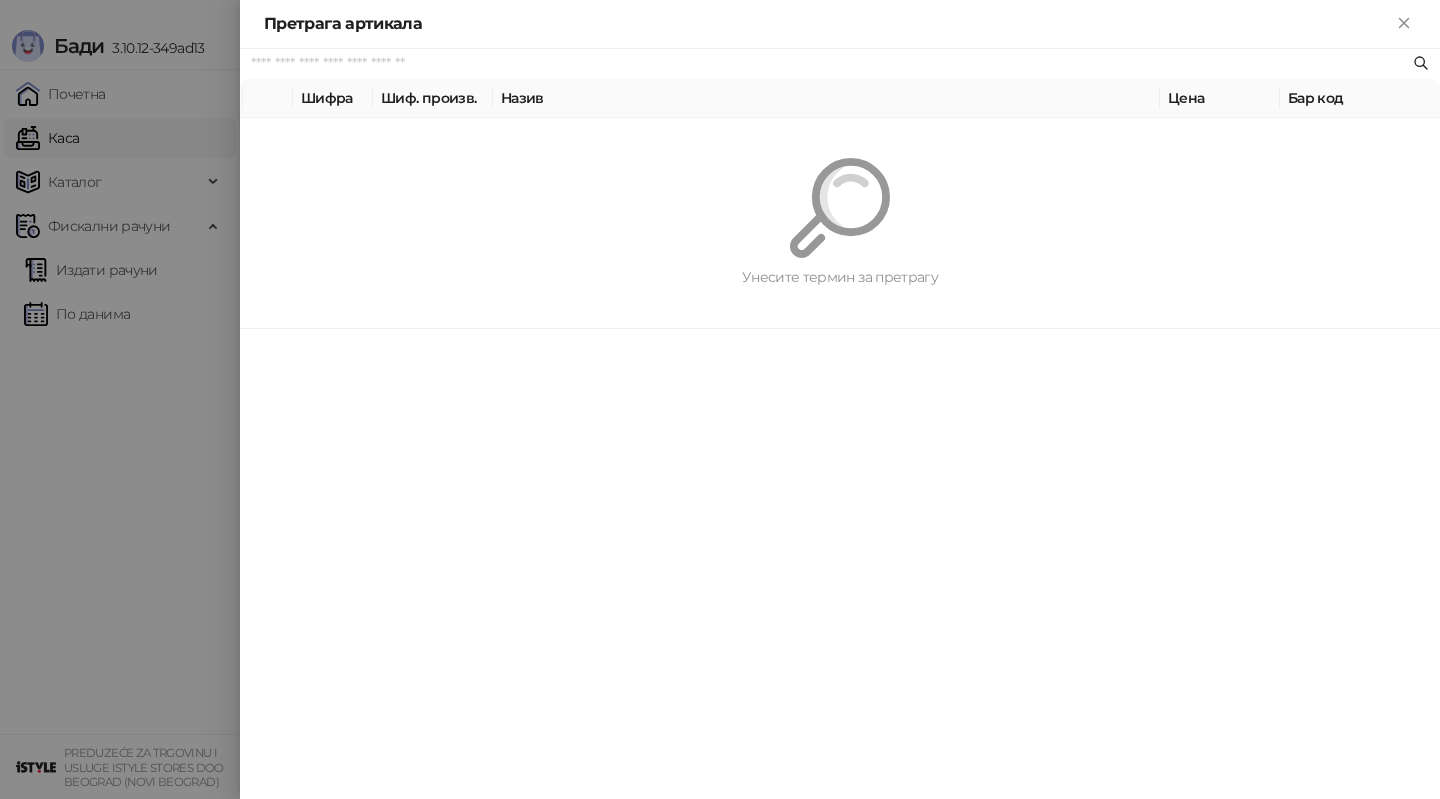 paste on "*********" 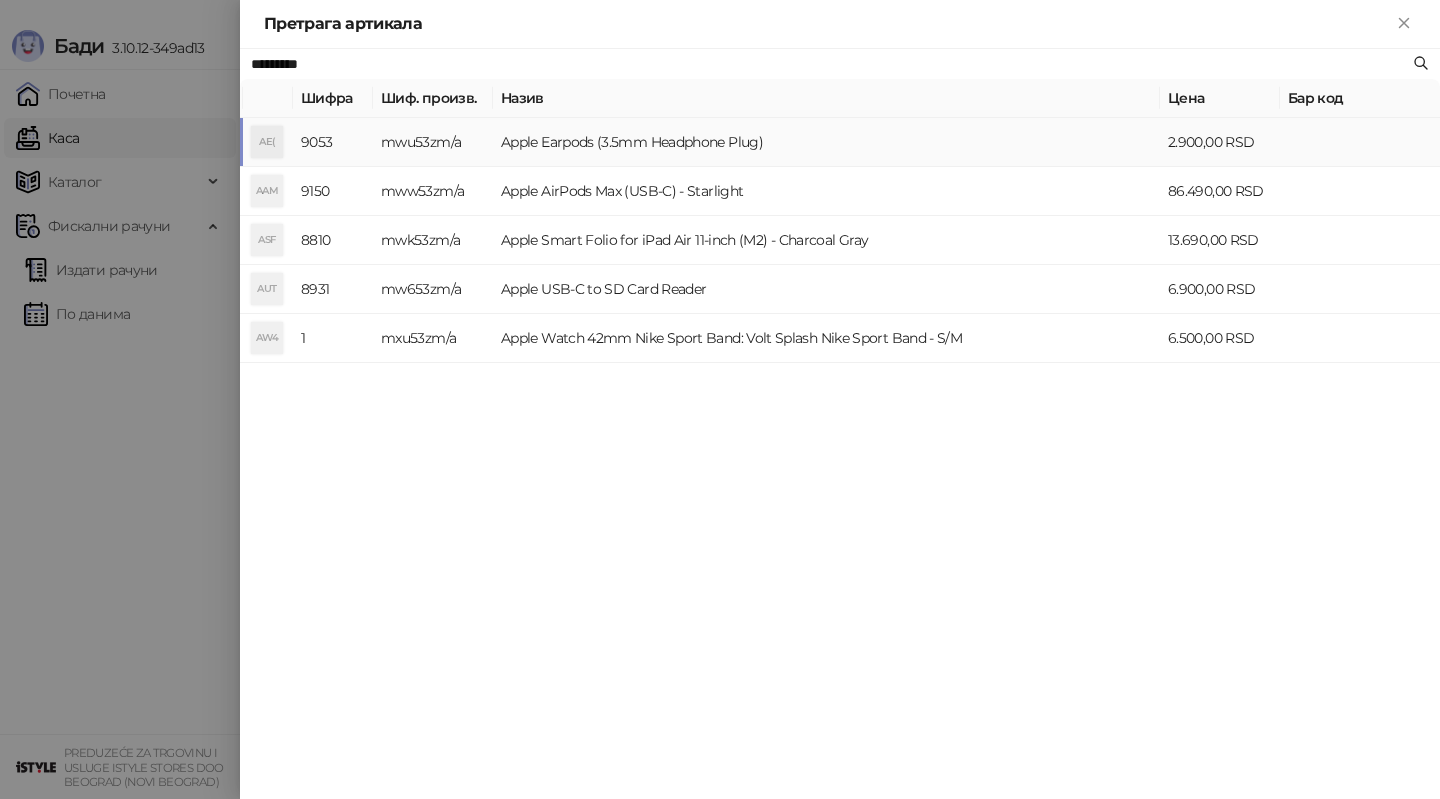 type on "*********" 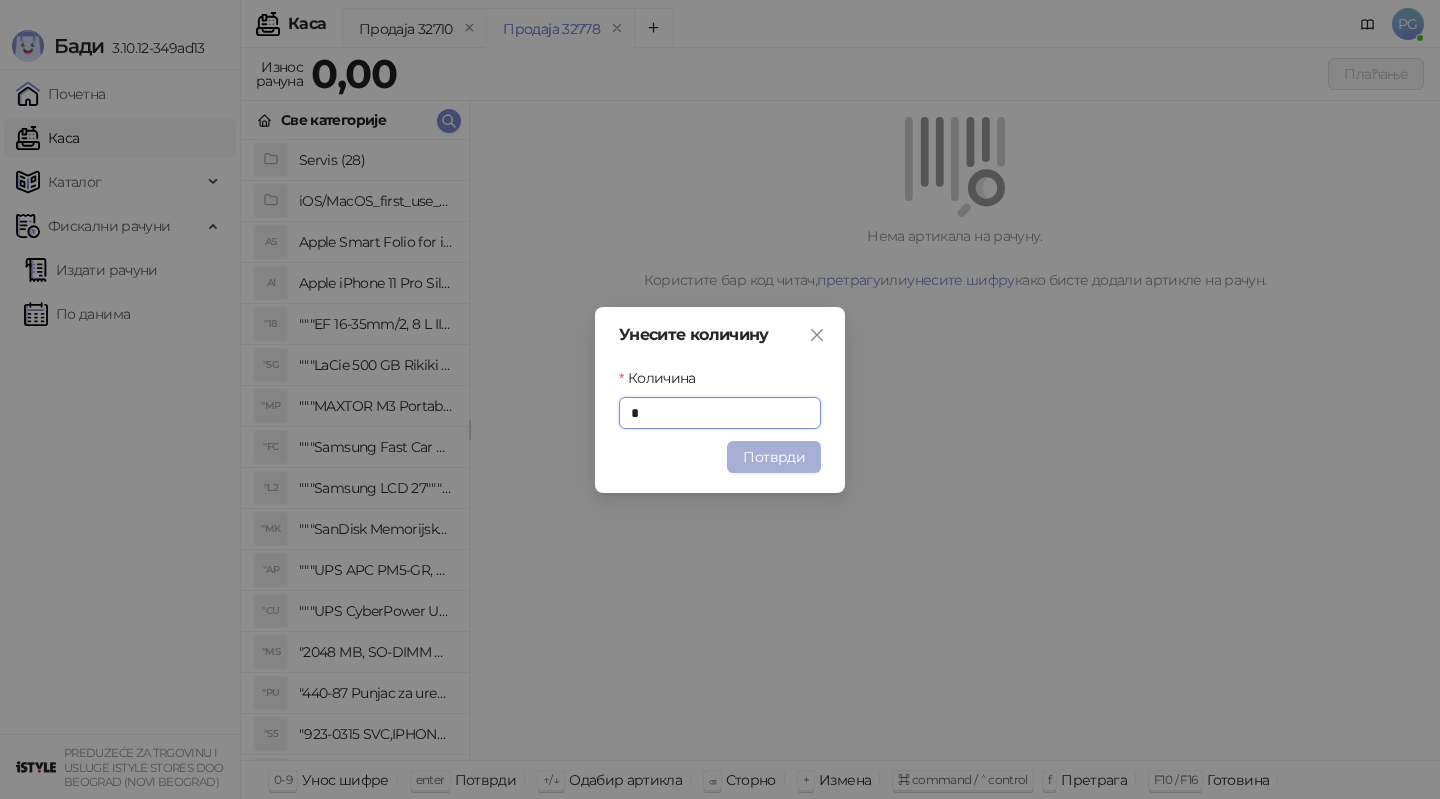 click on "Потврди" at bounding box center (774, 457) 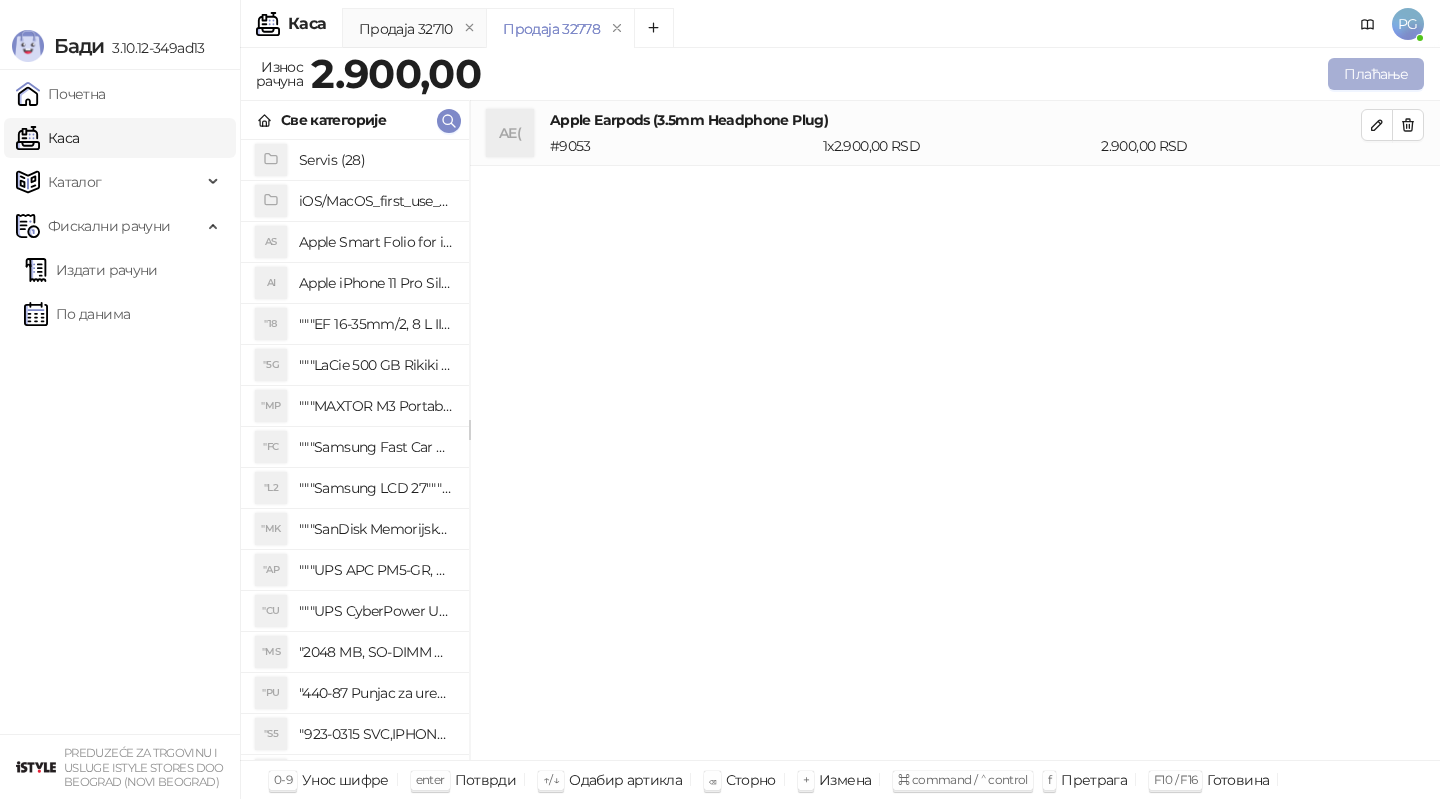 click on "Плаћање" at bounding box center (1376, 74) 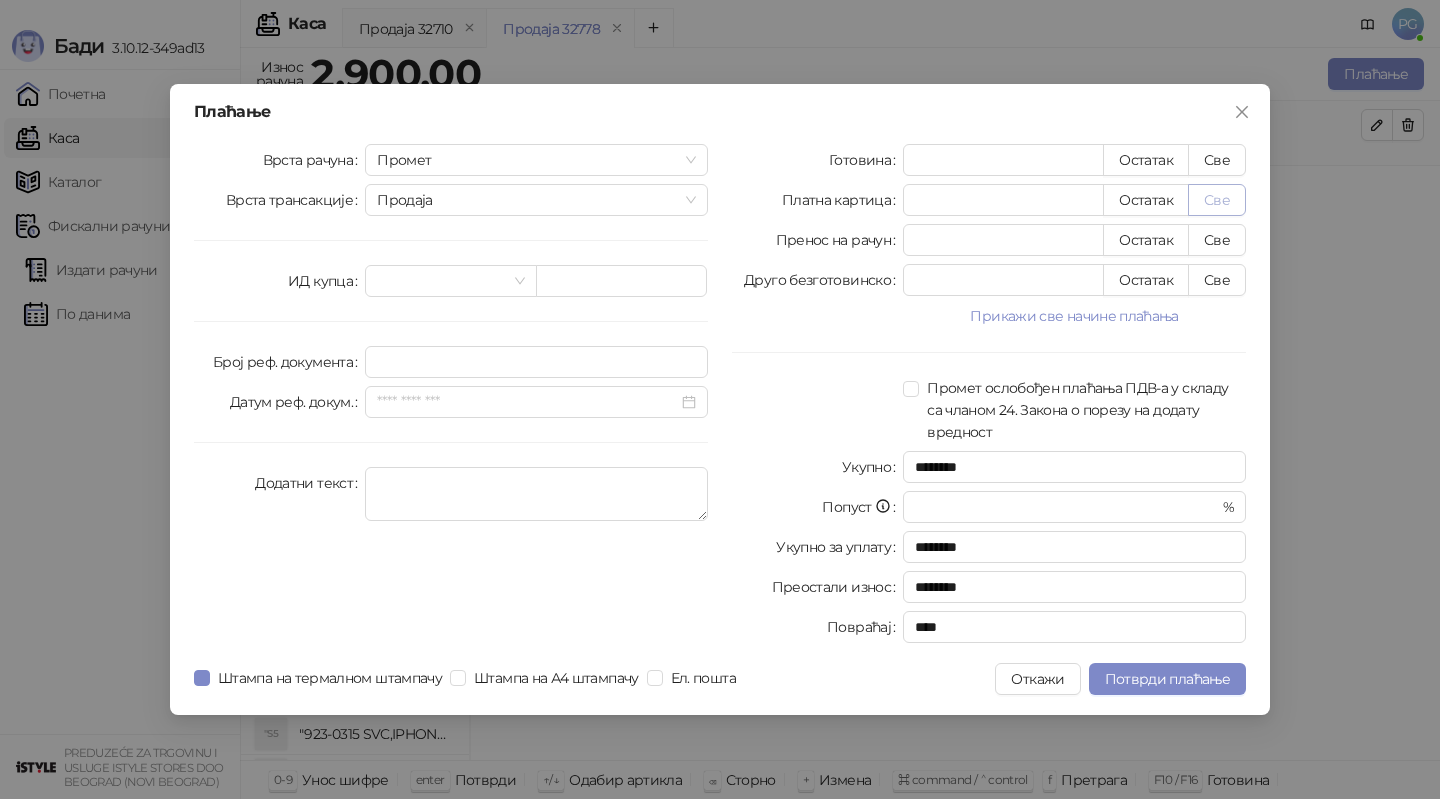 click on "Све" at bounding box center [1217, 200] 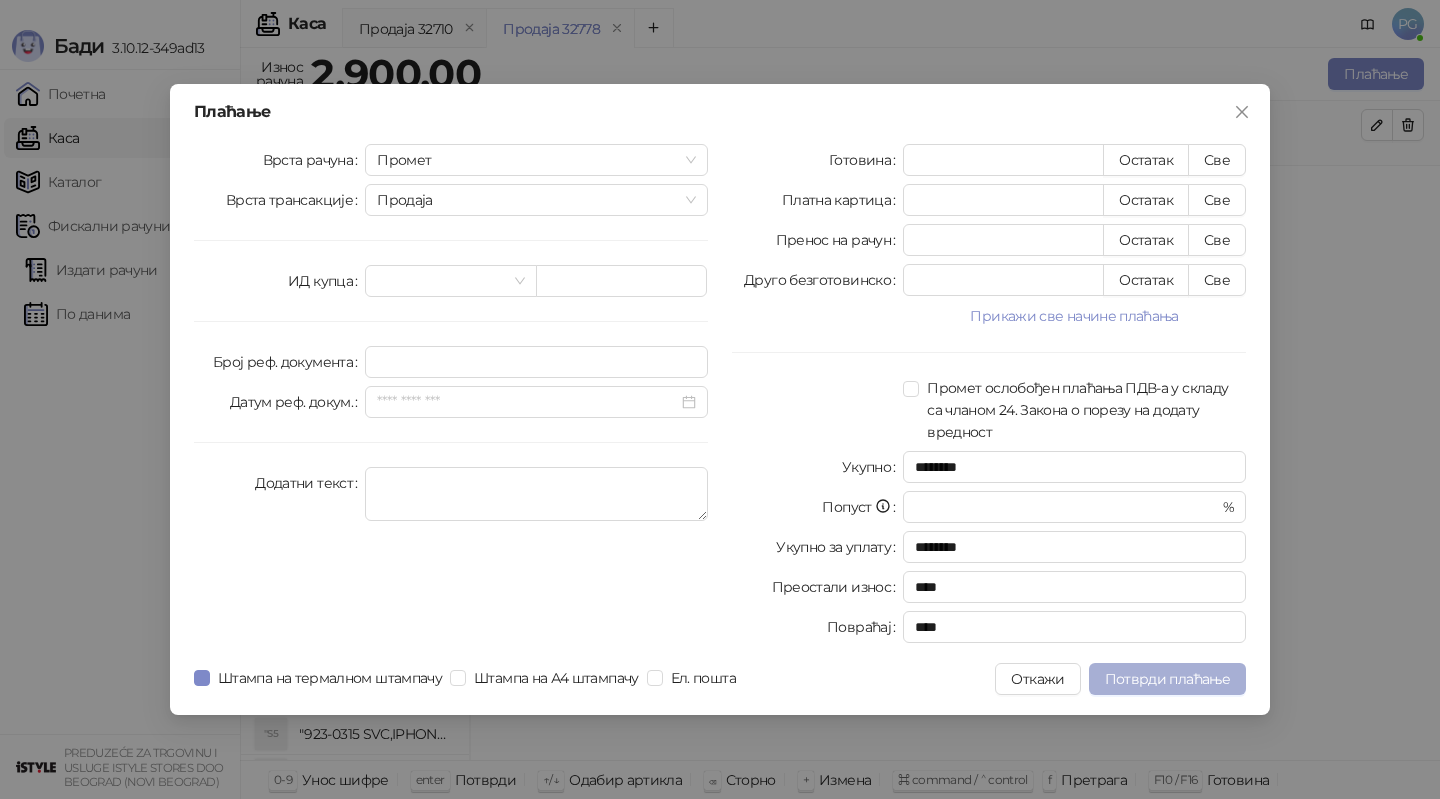 click on "Потврди плаћање" at bounding box center [1167, 679] 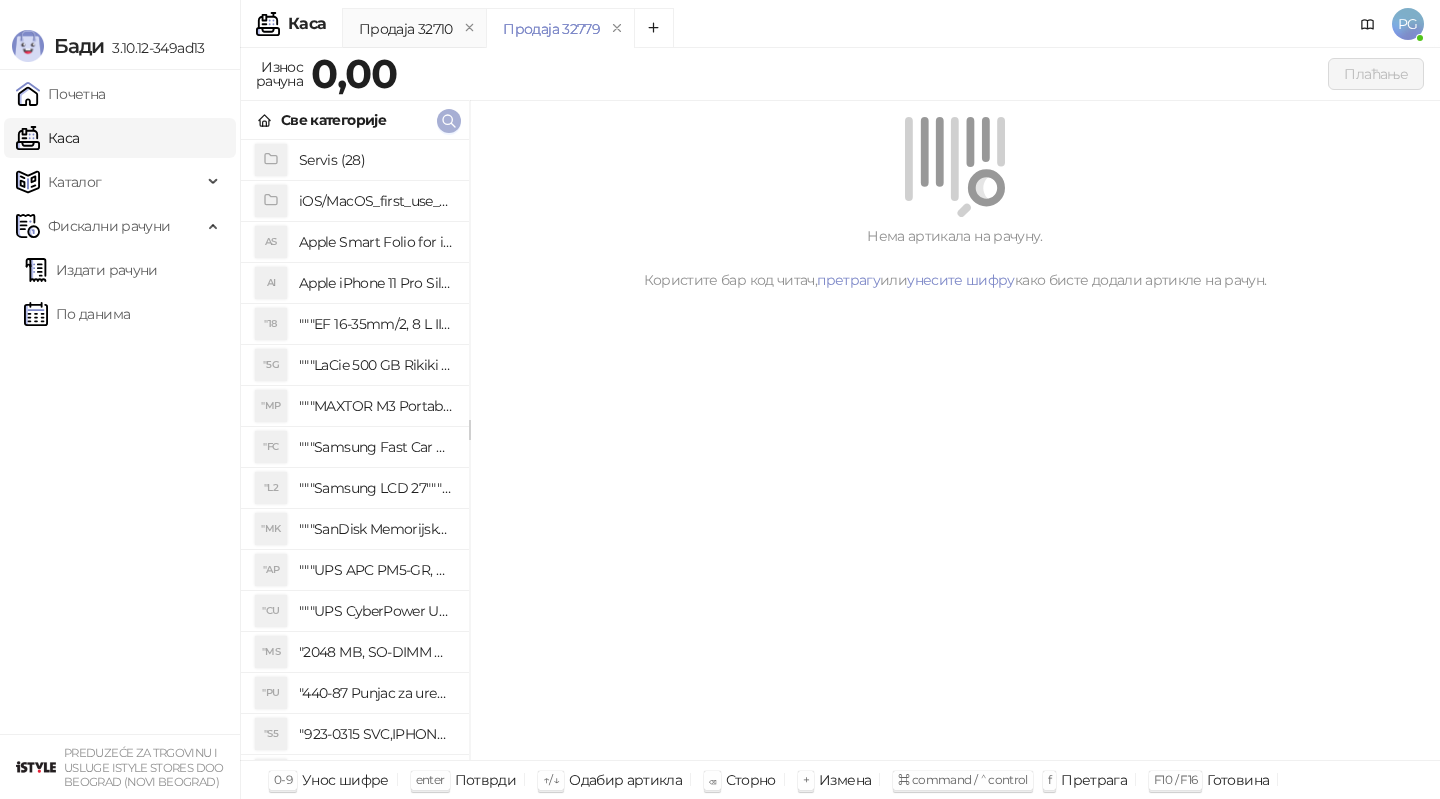 click 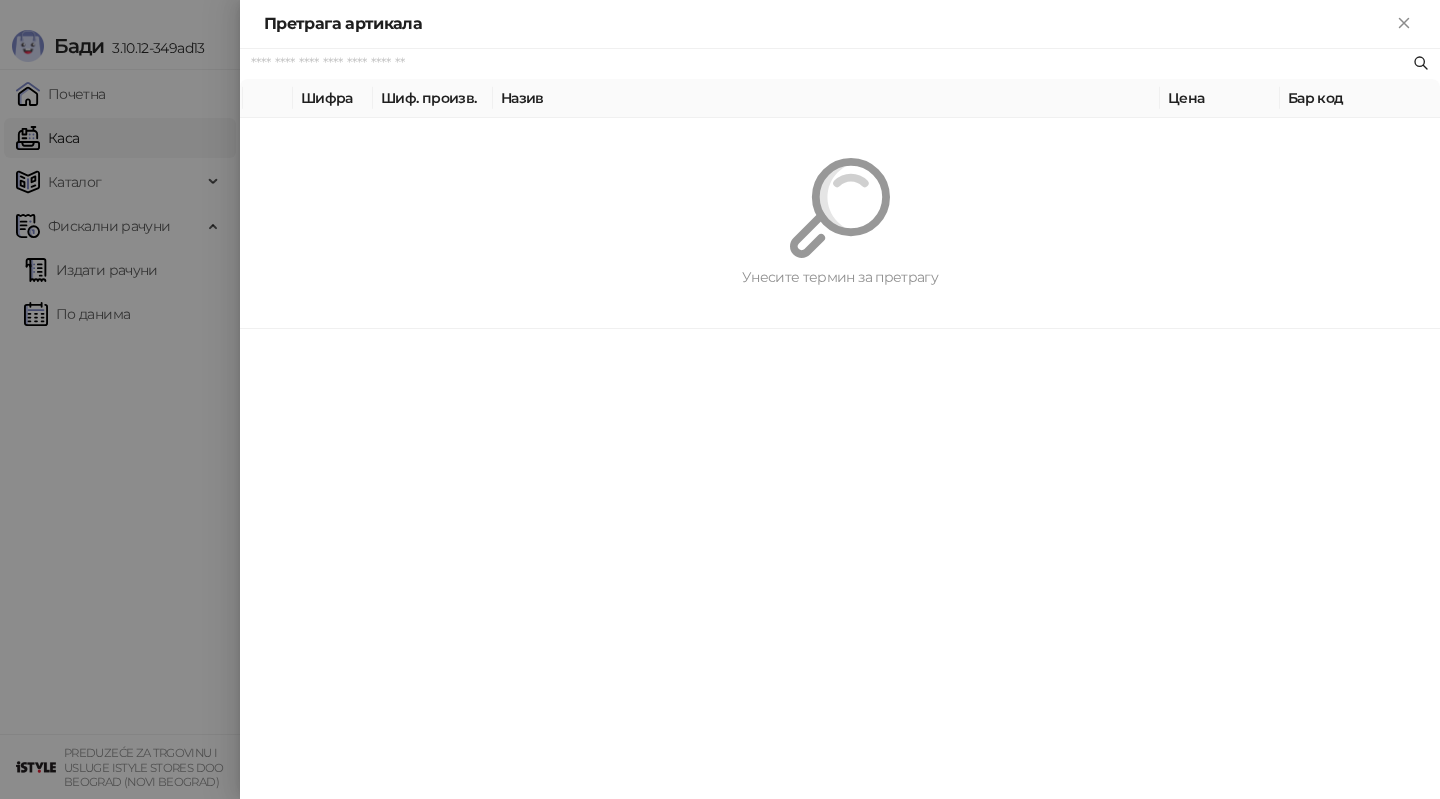 paste on "*********" 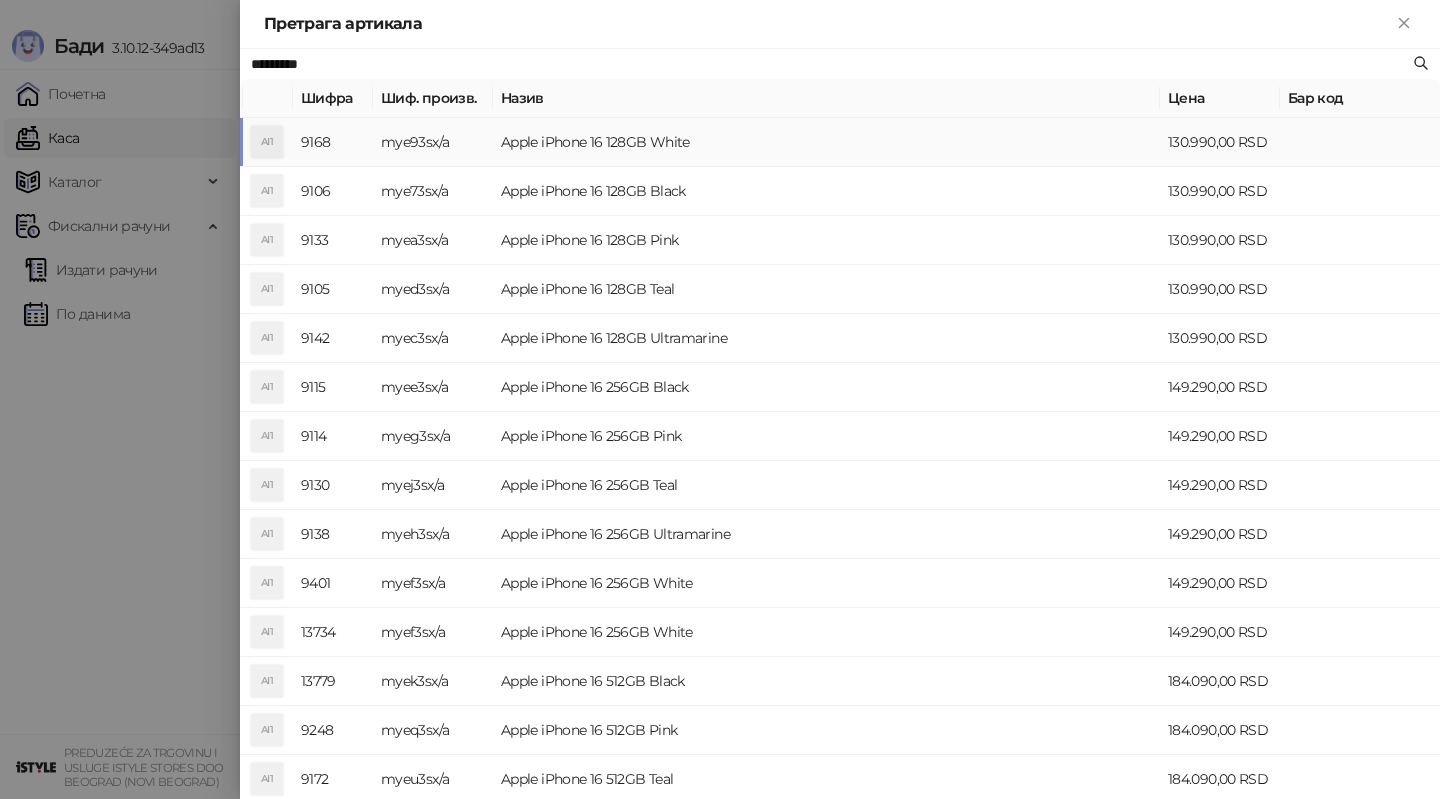 type on "*********" 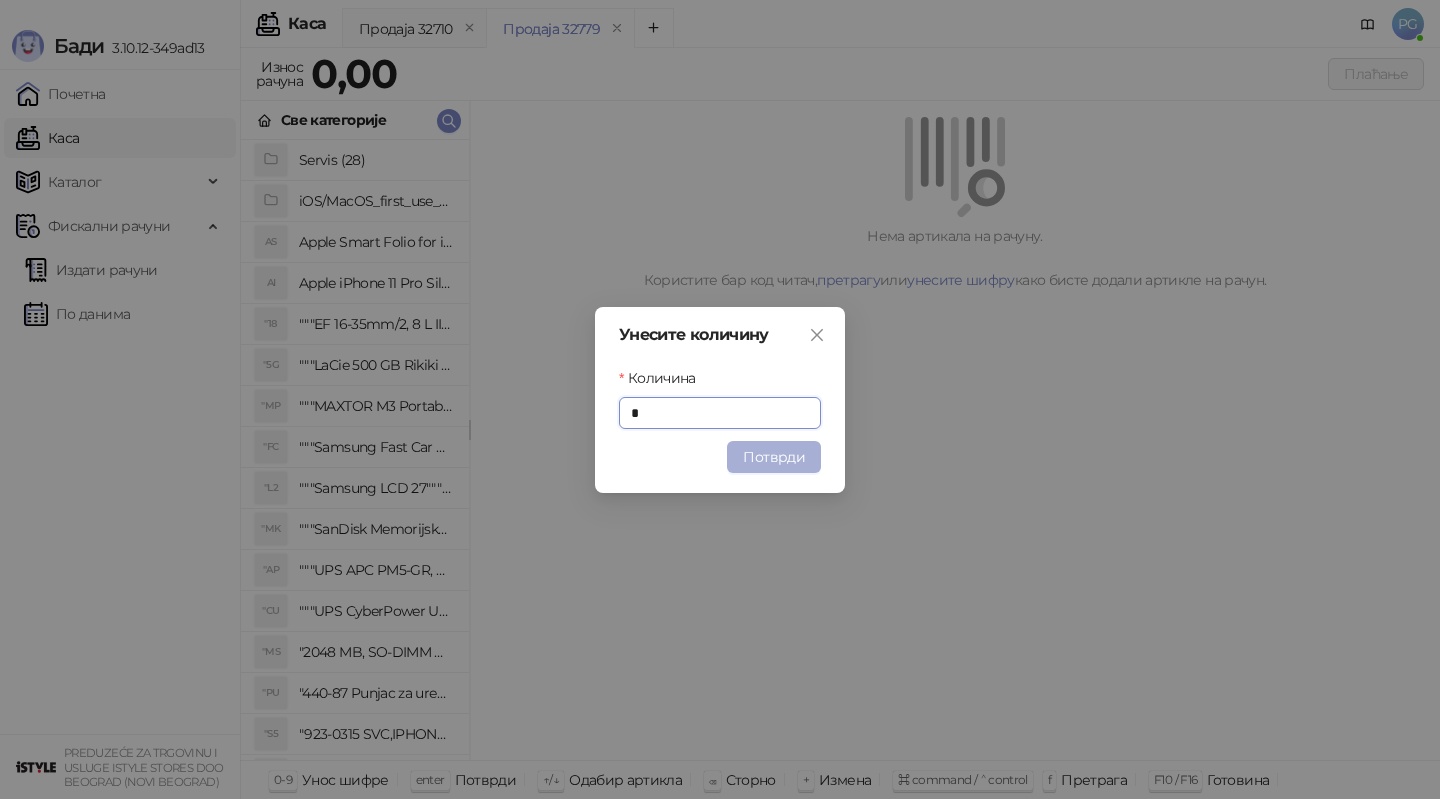 click on "Потврди" at bounding box center (774, 457) 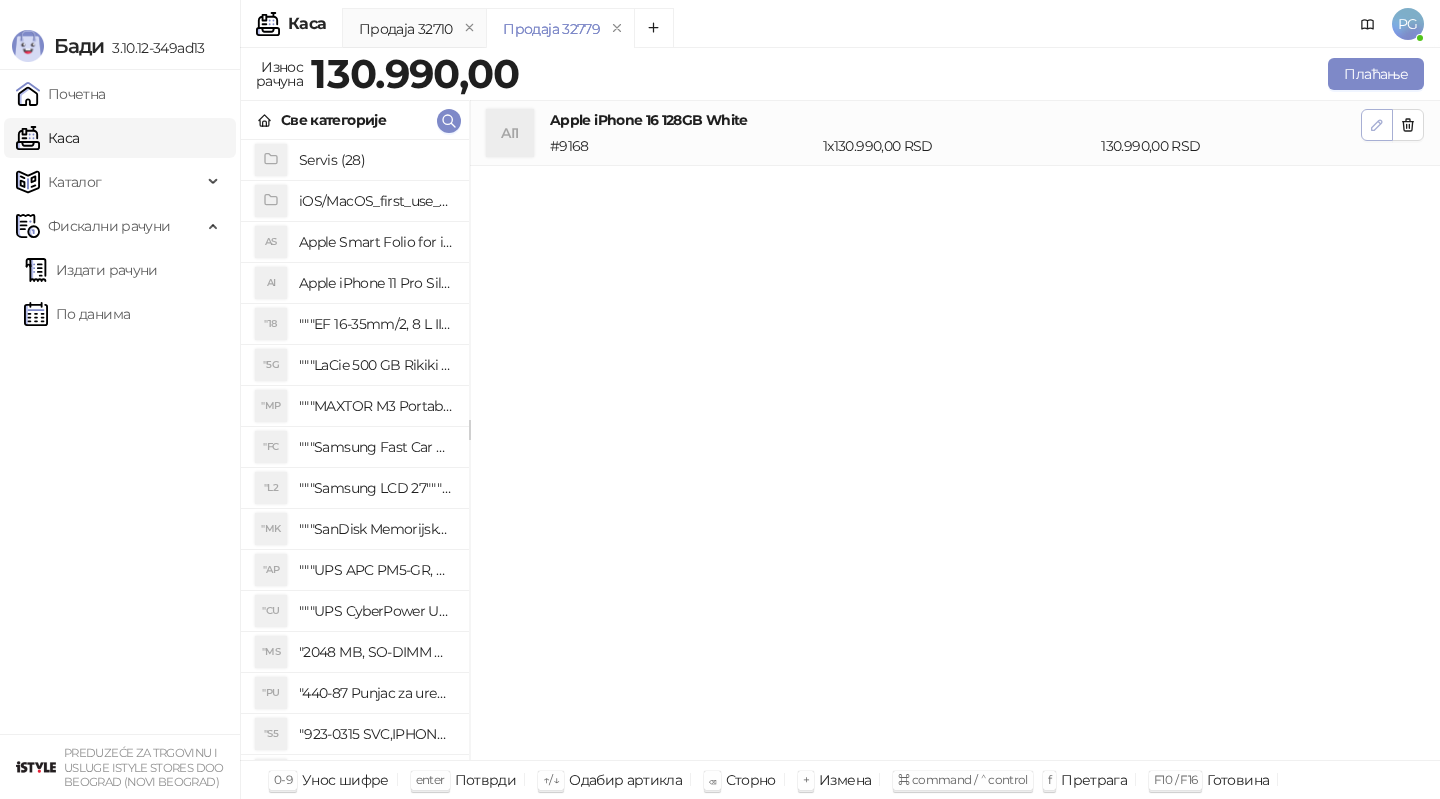 click 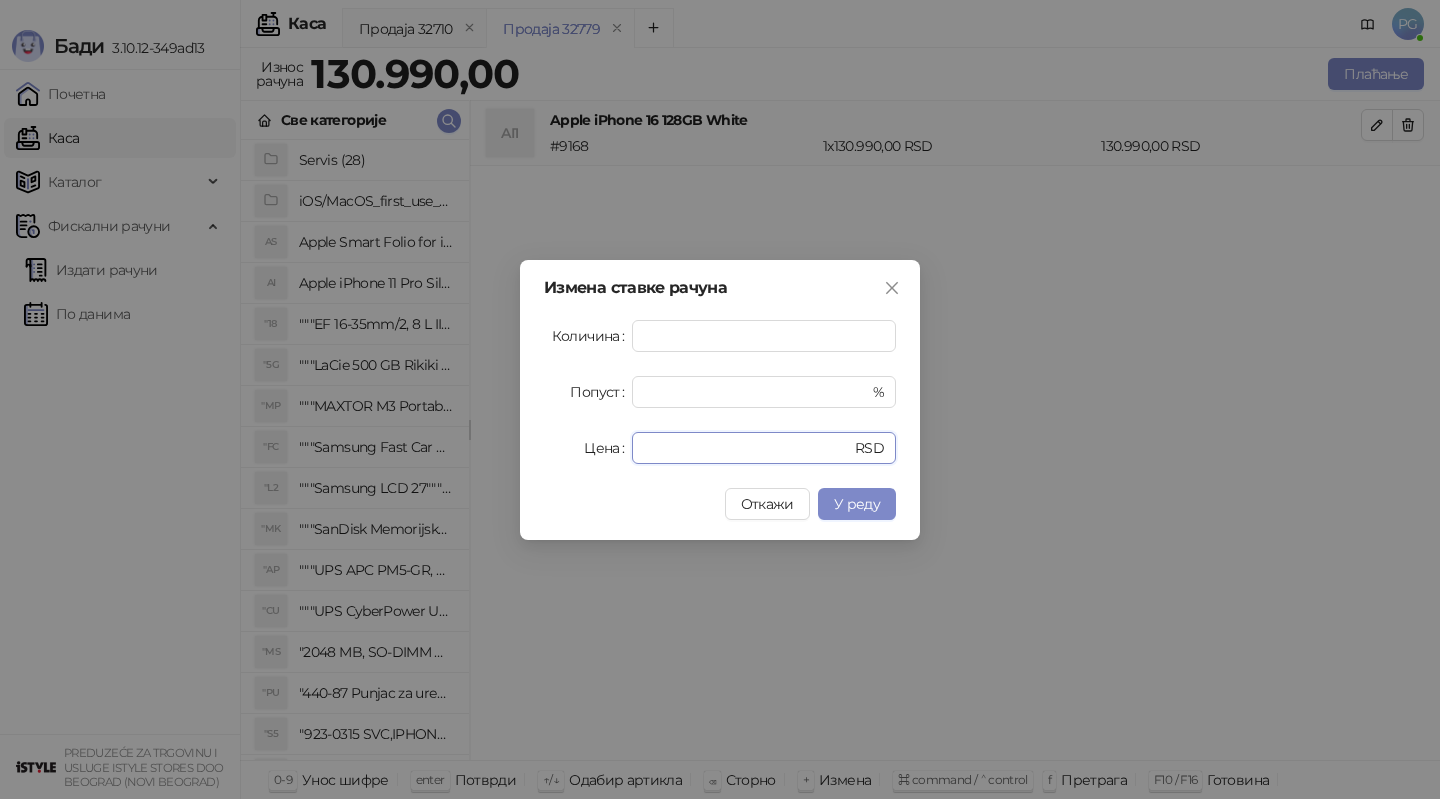 drag, startPoint x: 709, startPoint y: 446, endPoint x: 515, endPoint y: 446, distance: 194 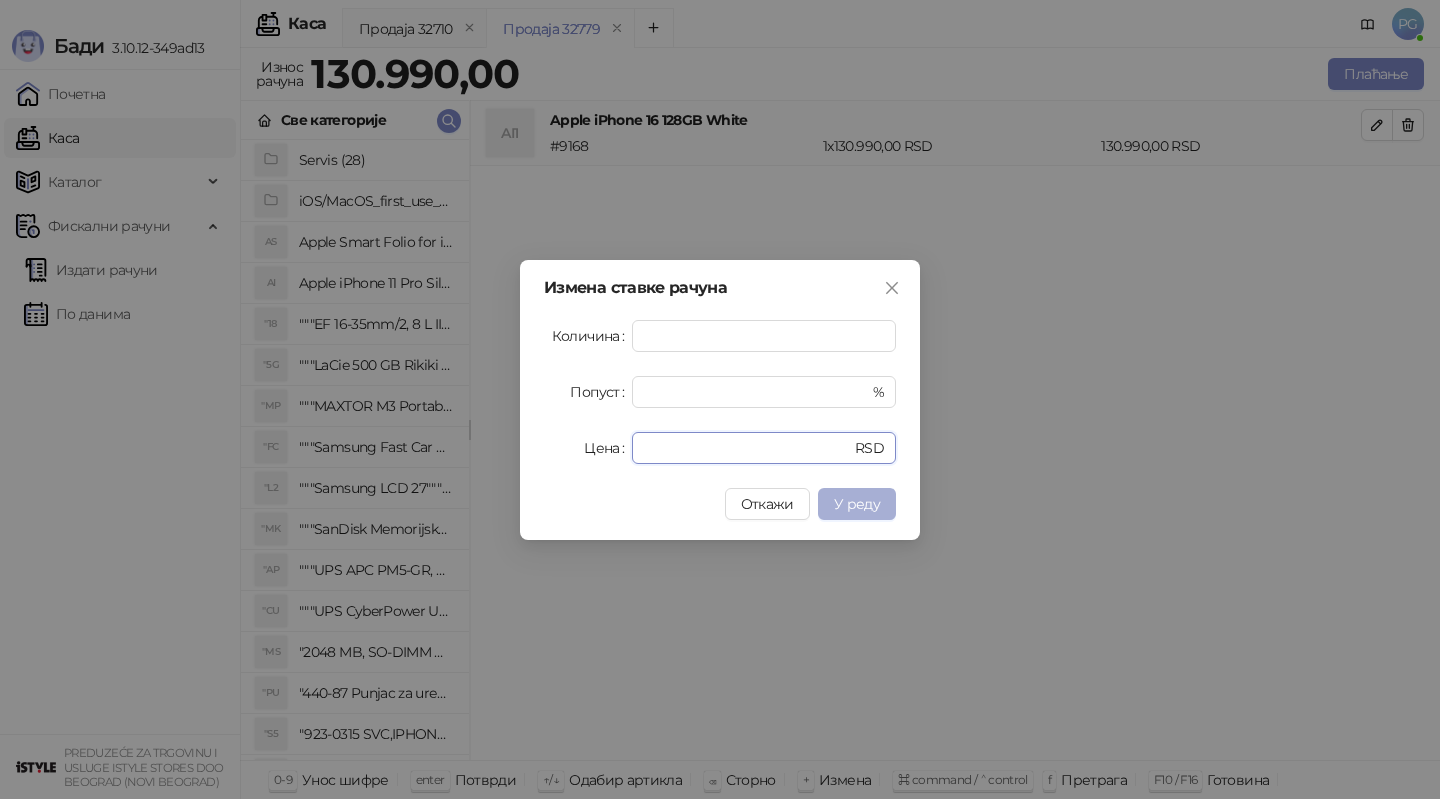 type on "******" 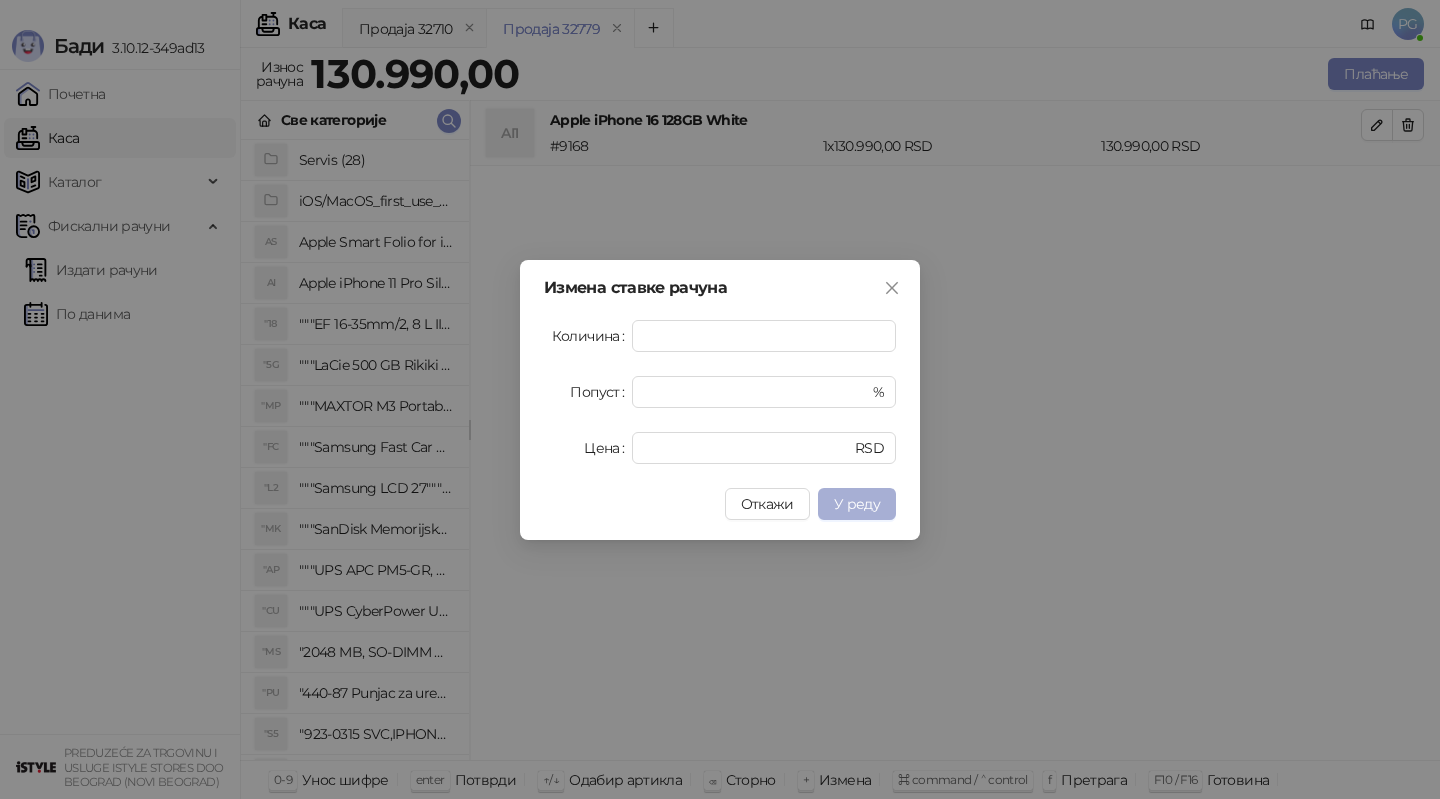 click on "У реду" at bounding box center (857, 504) 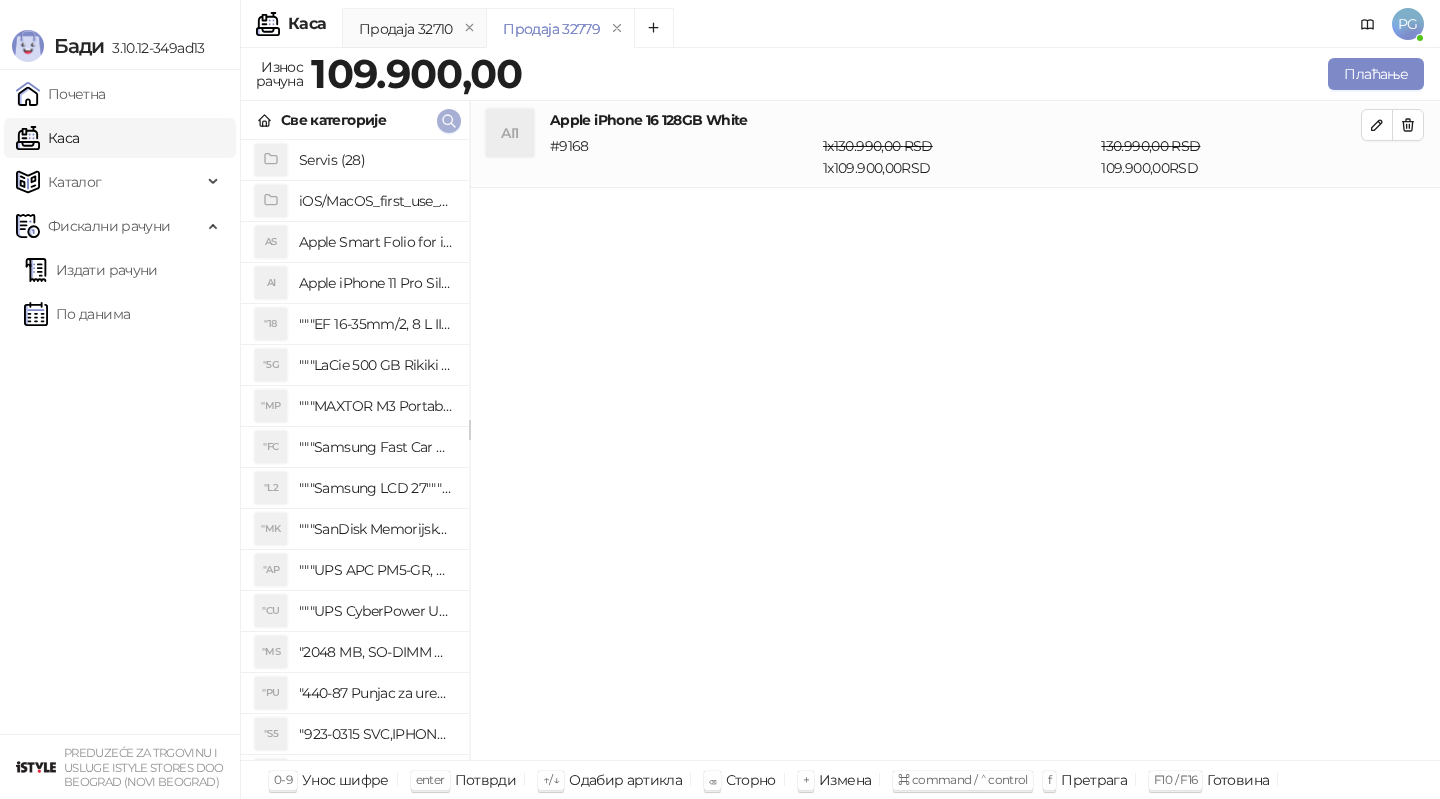 click 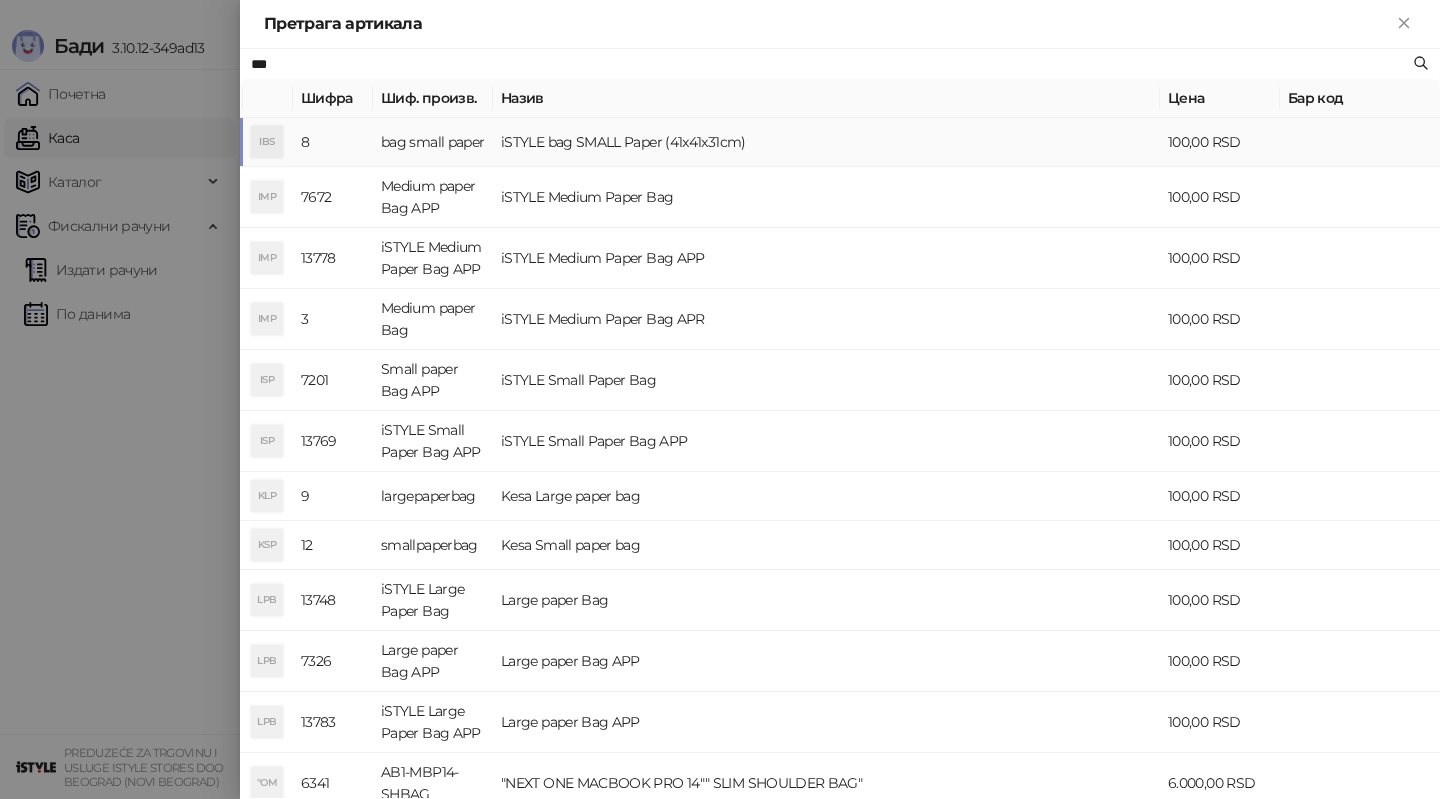 type on "***" 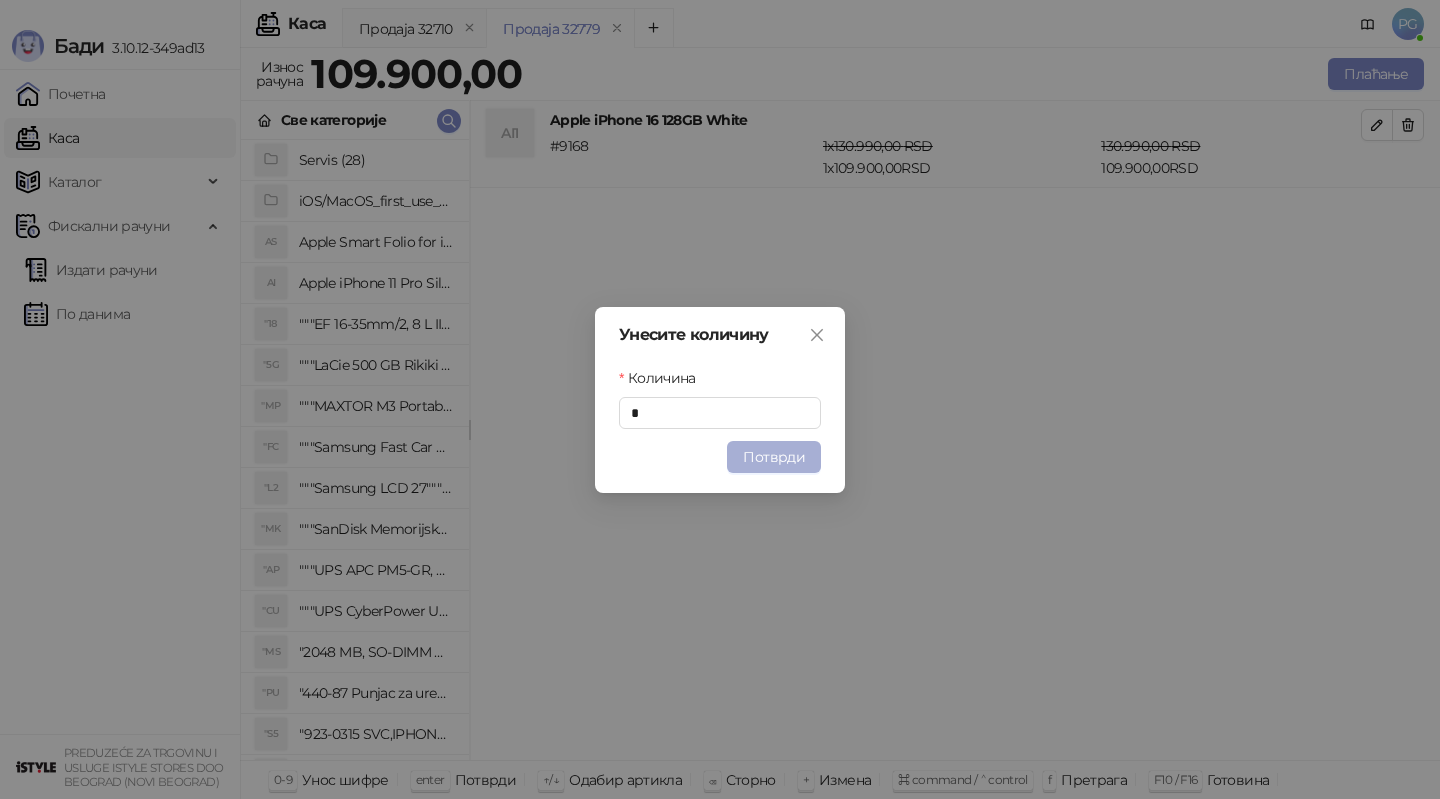 click on "Потврди" at bounding box center [774, 457] 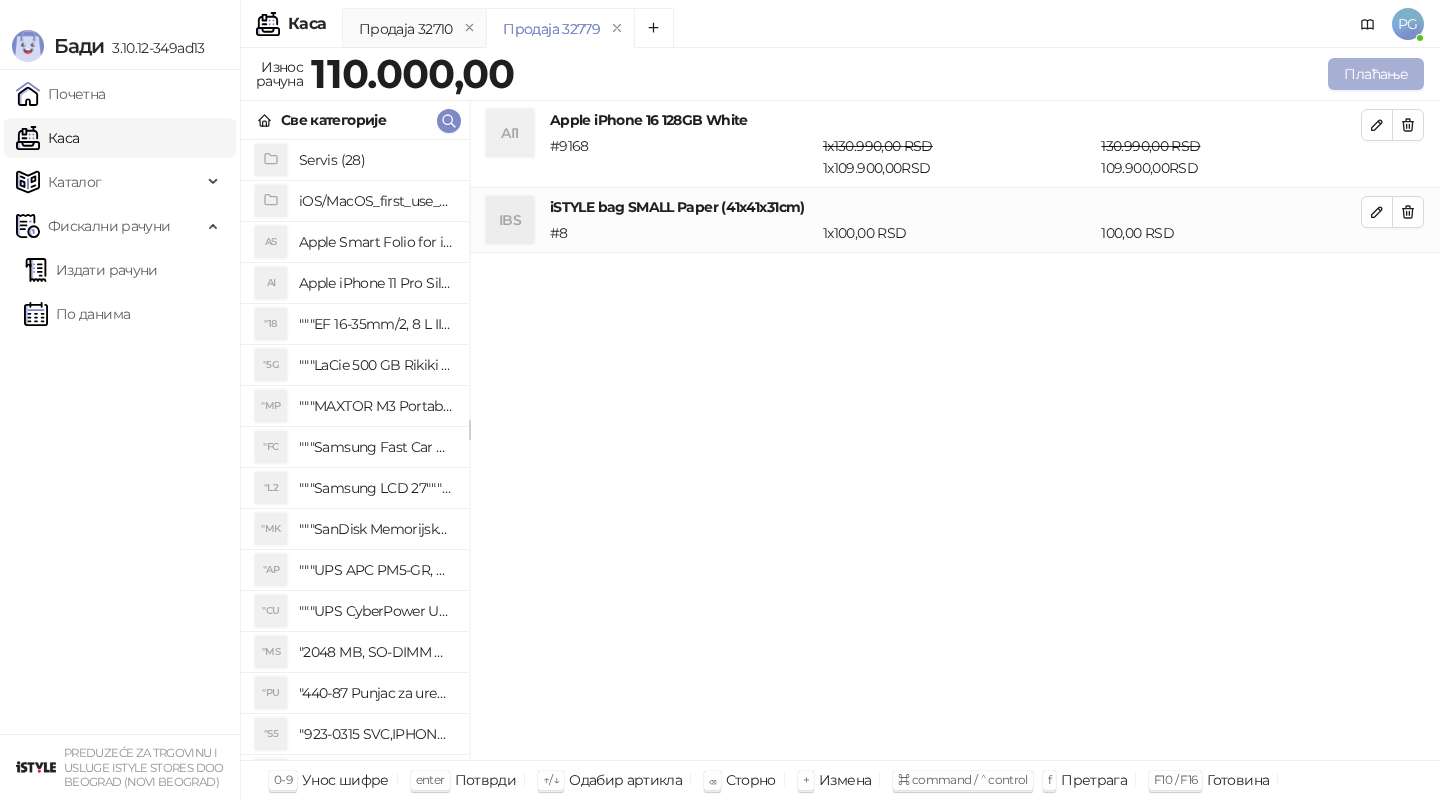 click on "Плаћање" at bounding box center (1376, 74) 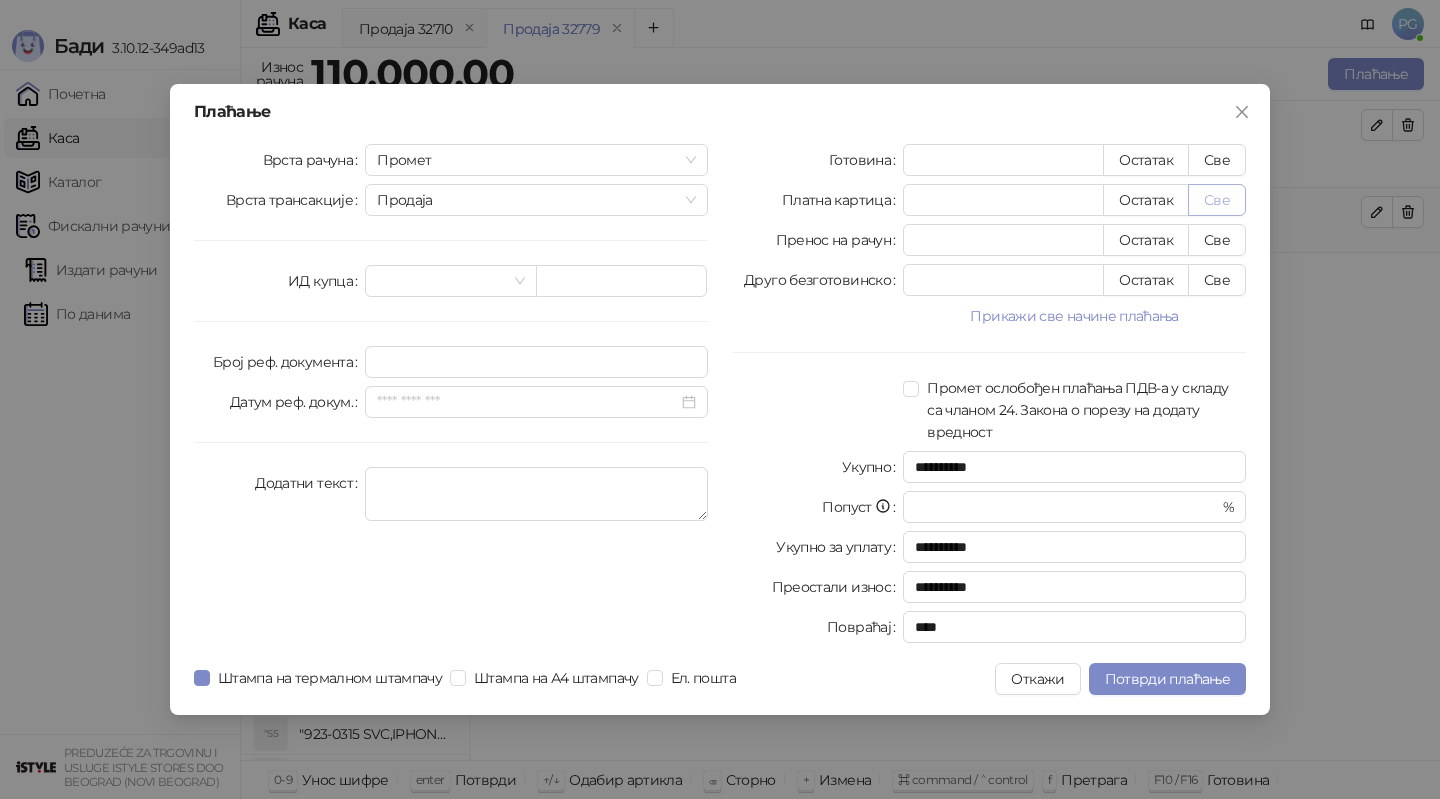 click on "Све" at bounding box center [1217, 200] 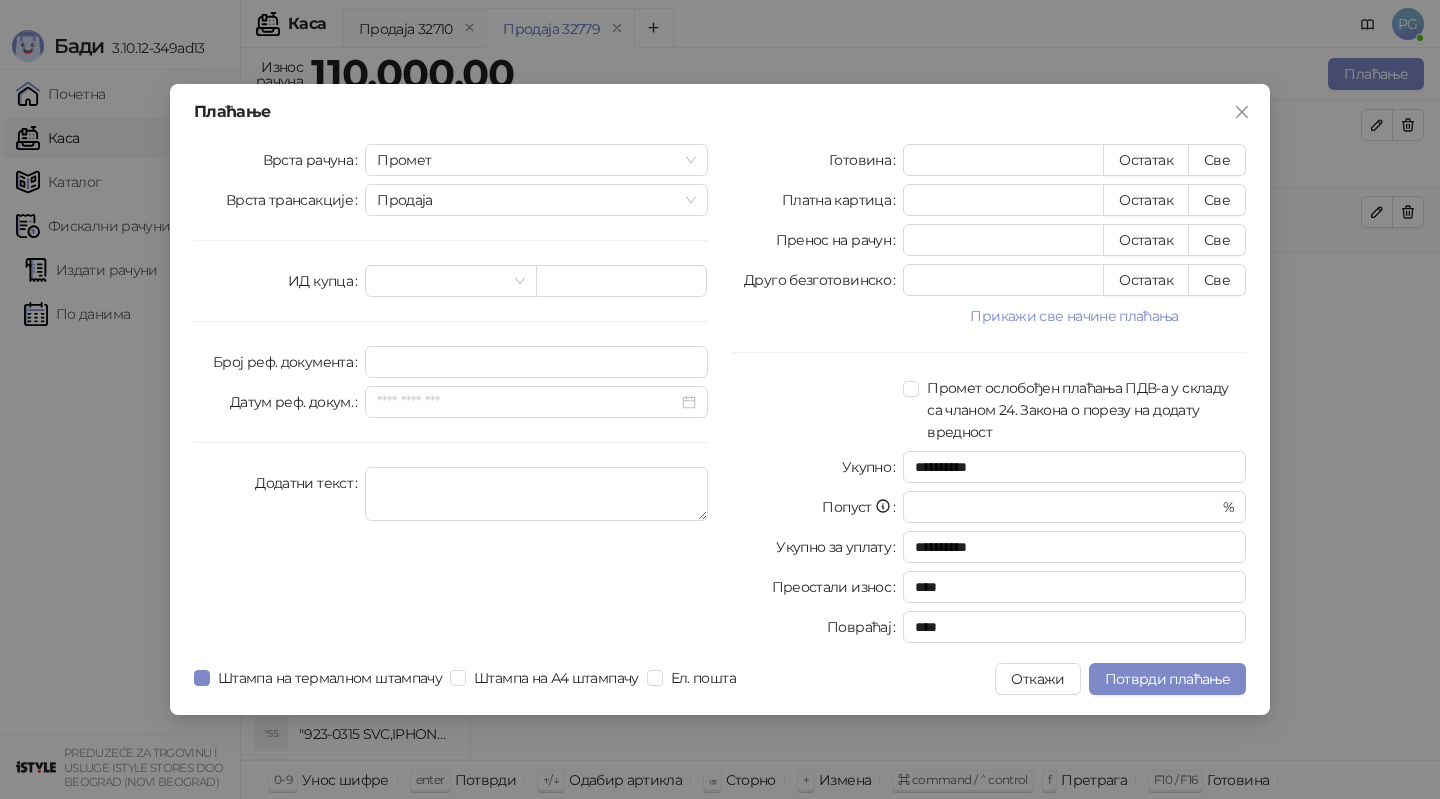 drag, startPoint x: 1231, startPoint y: 193, endPoint x: 1222, endPoint y: 449, distance: 256.15814 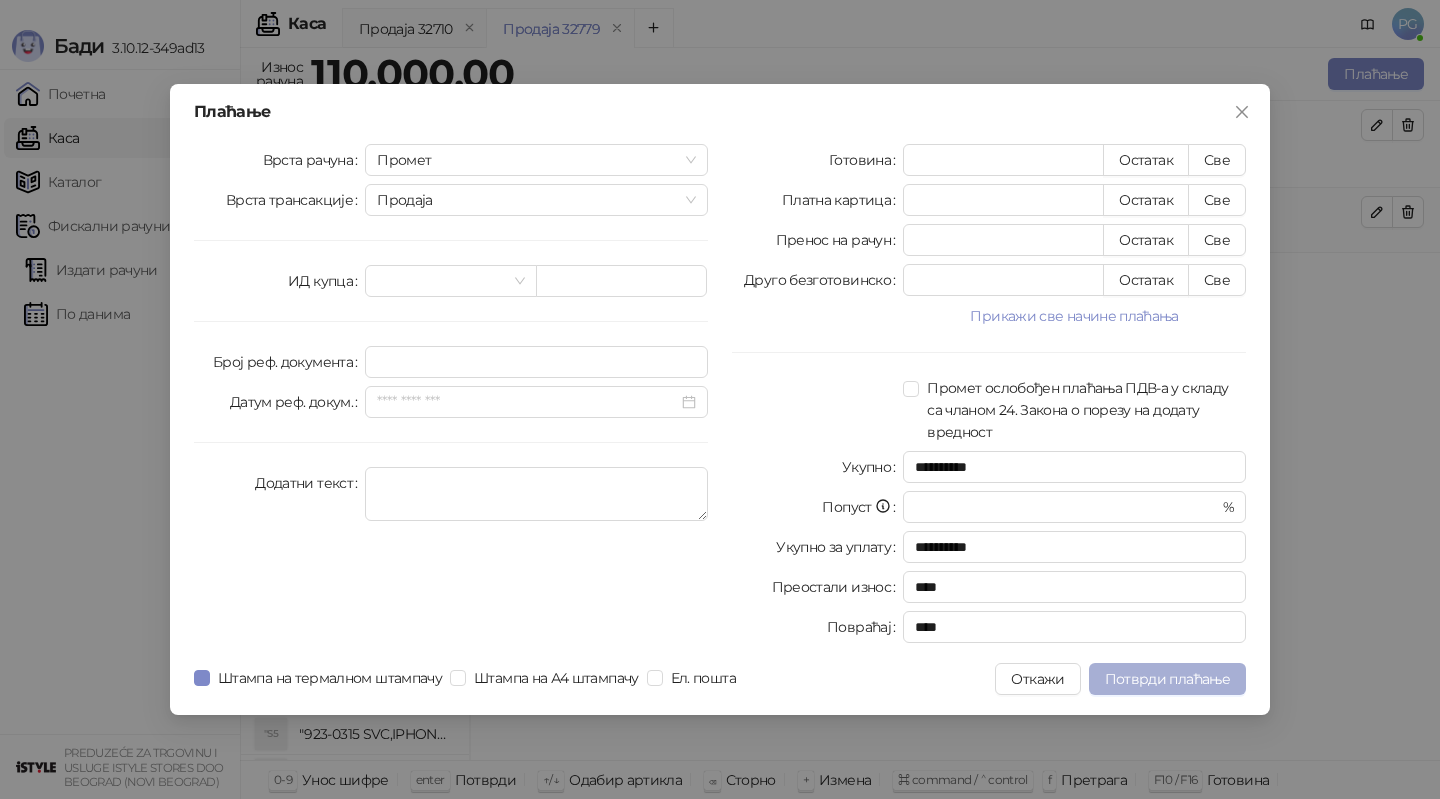 click on "Потврди плаћање" at bounding box center [1167, 679] 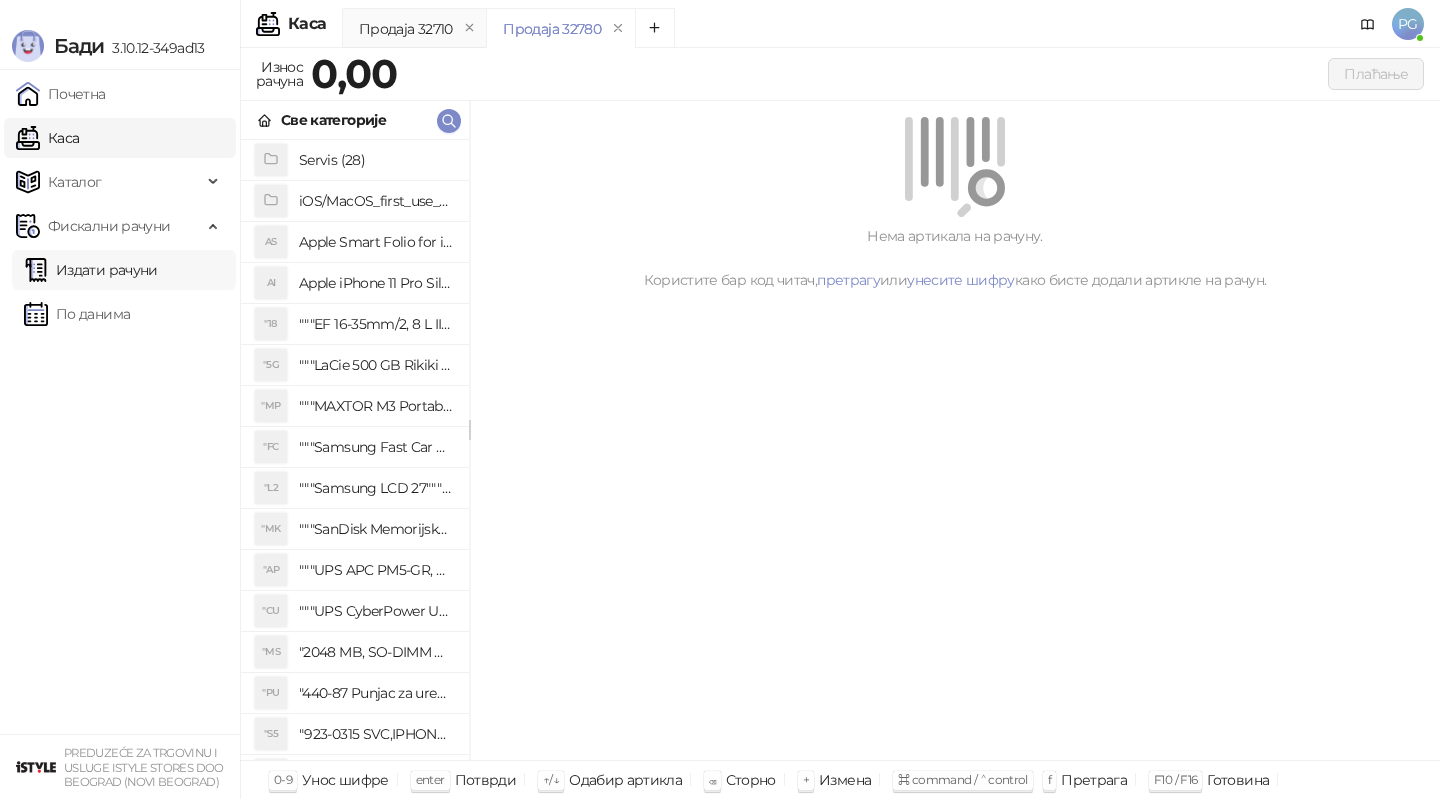 click on "Издати рачуни" at bounding box center [91, 270] 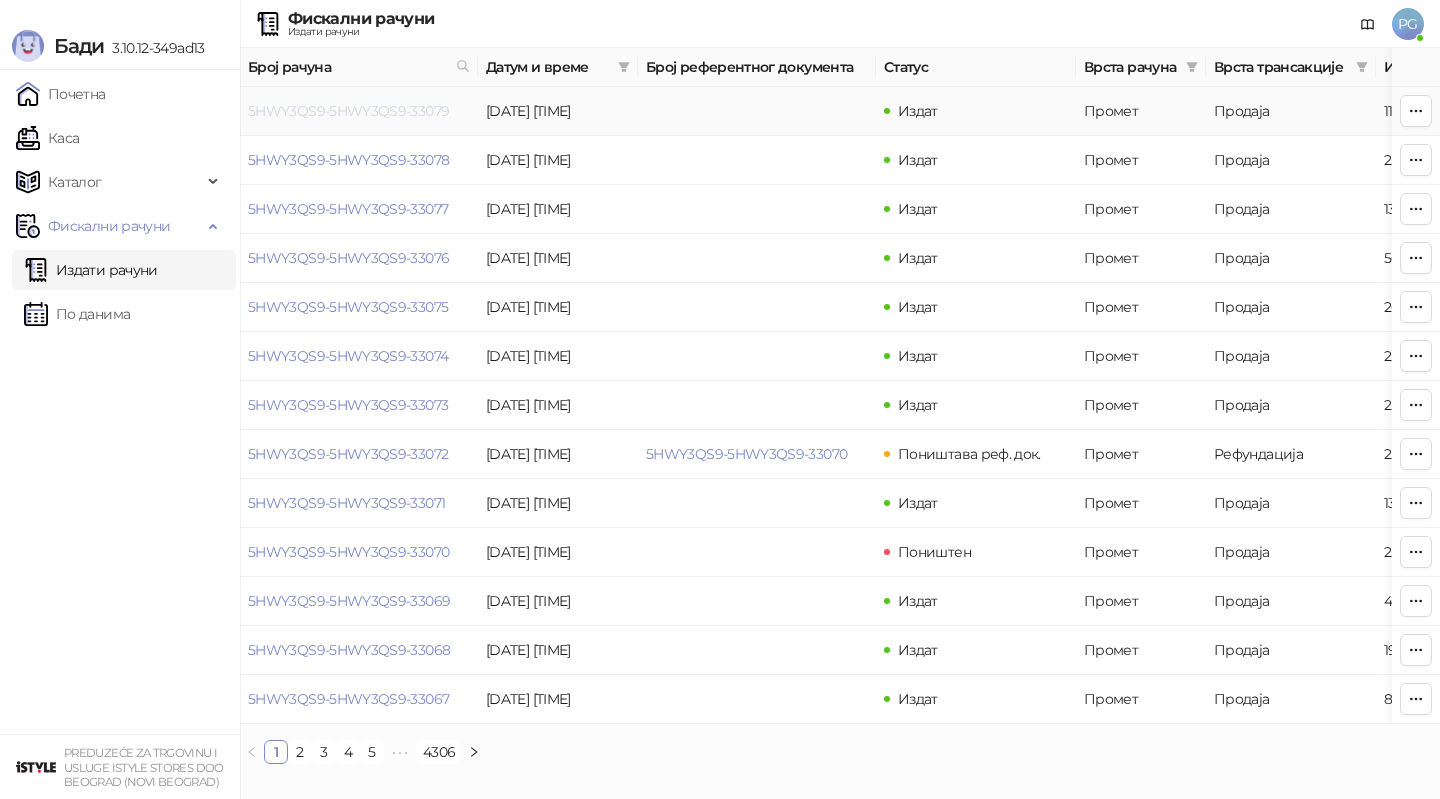click on "5HWY3QS9-5HWY3QS9-33079" at bounding box center [348, 111] 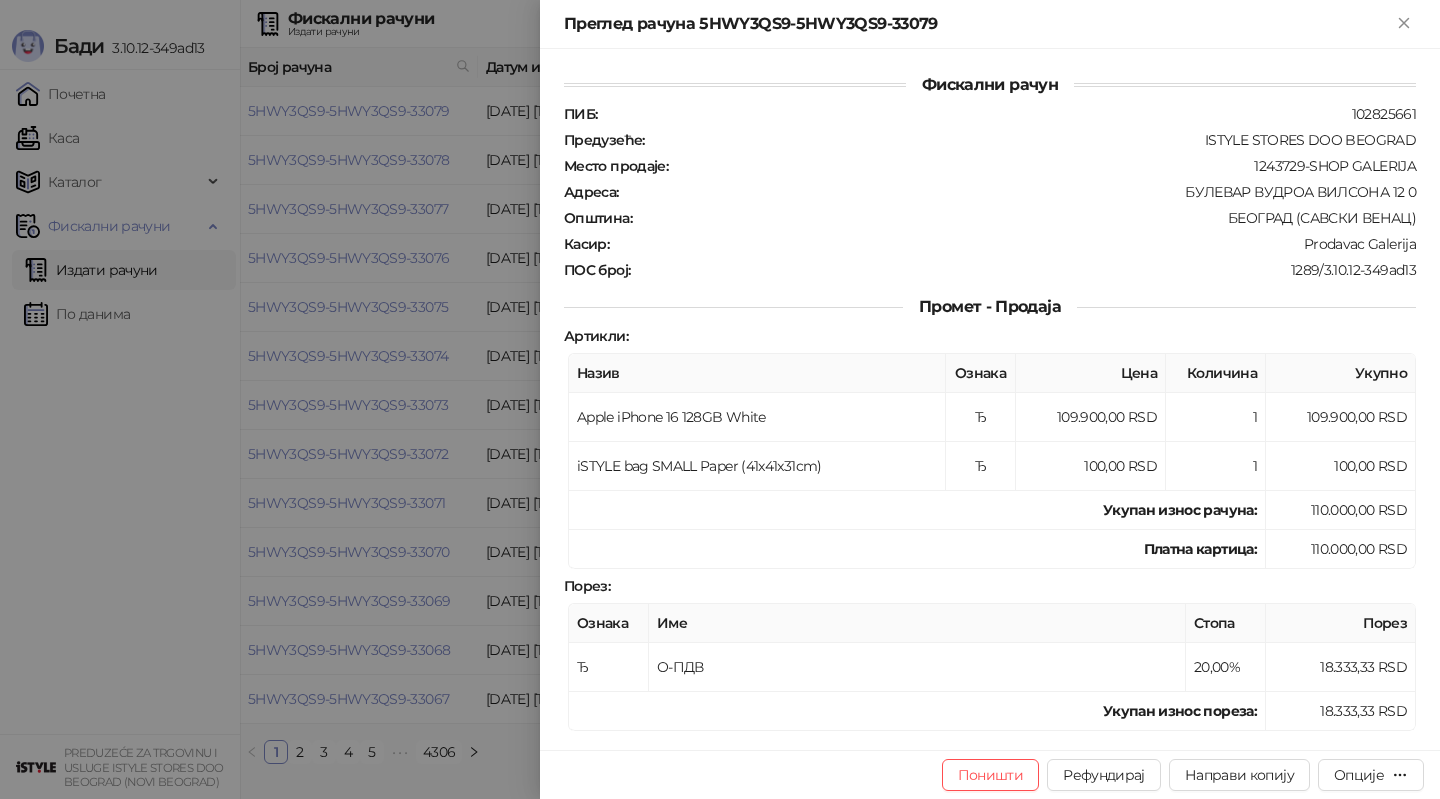 click at bounding box center (720, 399) 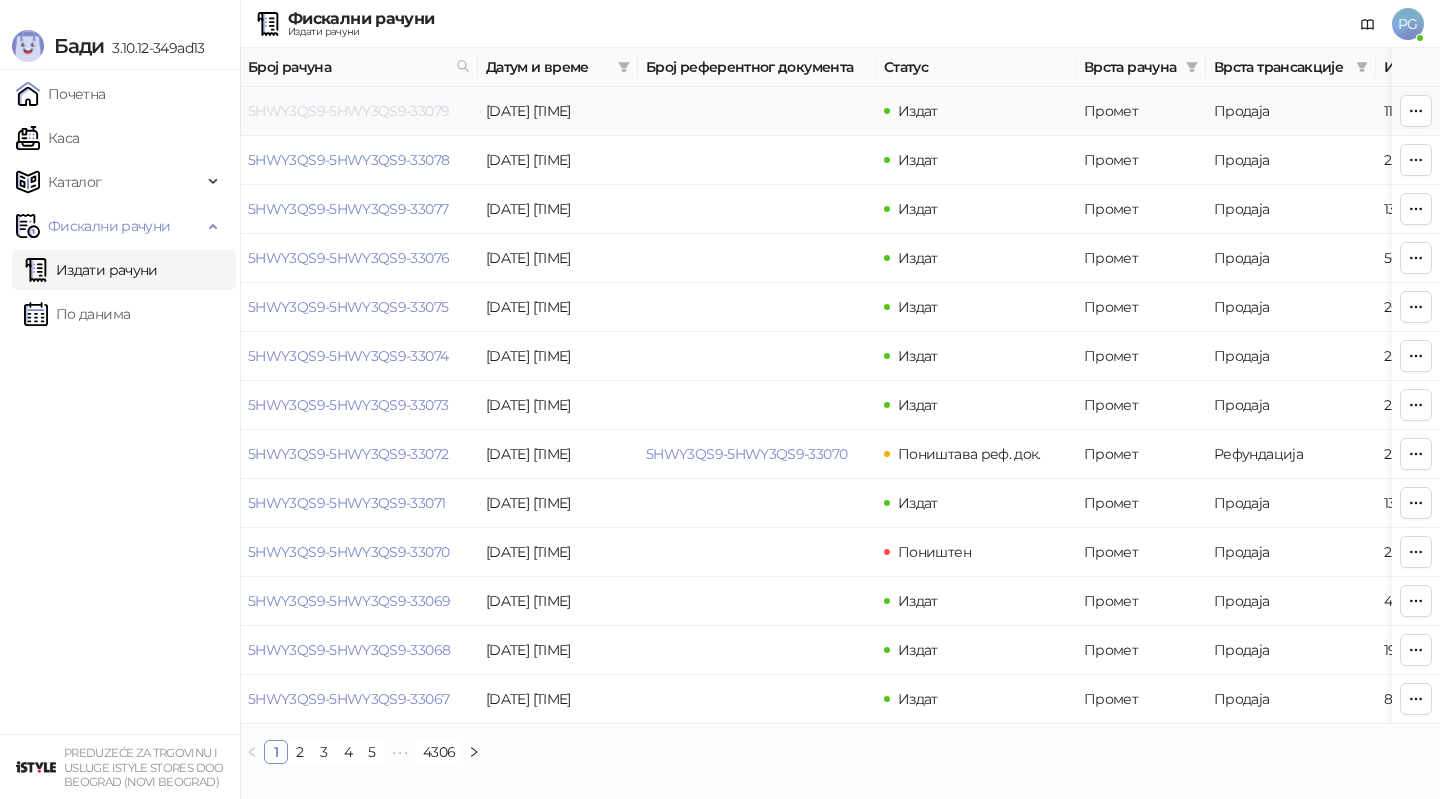 click on "5HWY3QS9-5HWY3QS9-33079" at bounding box center [348, 111] 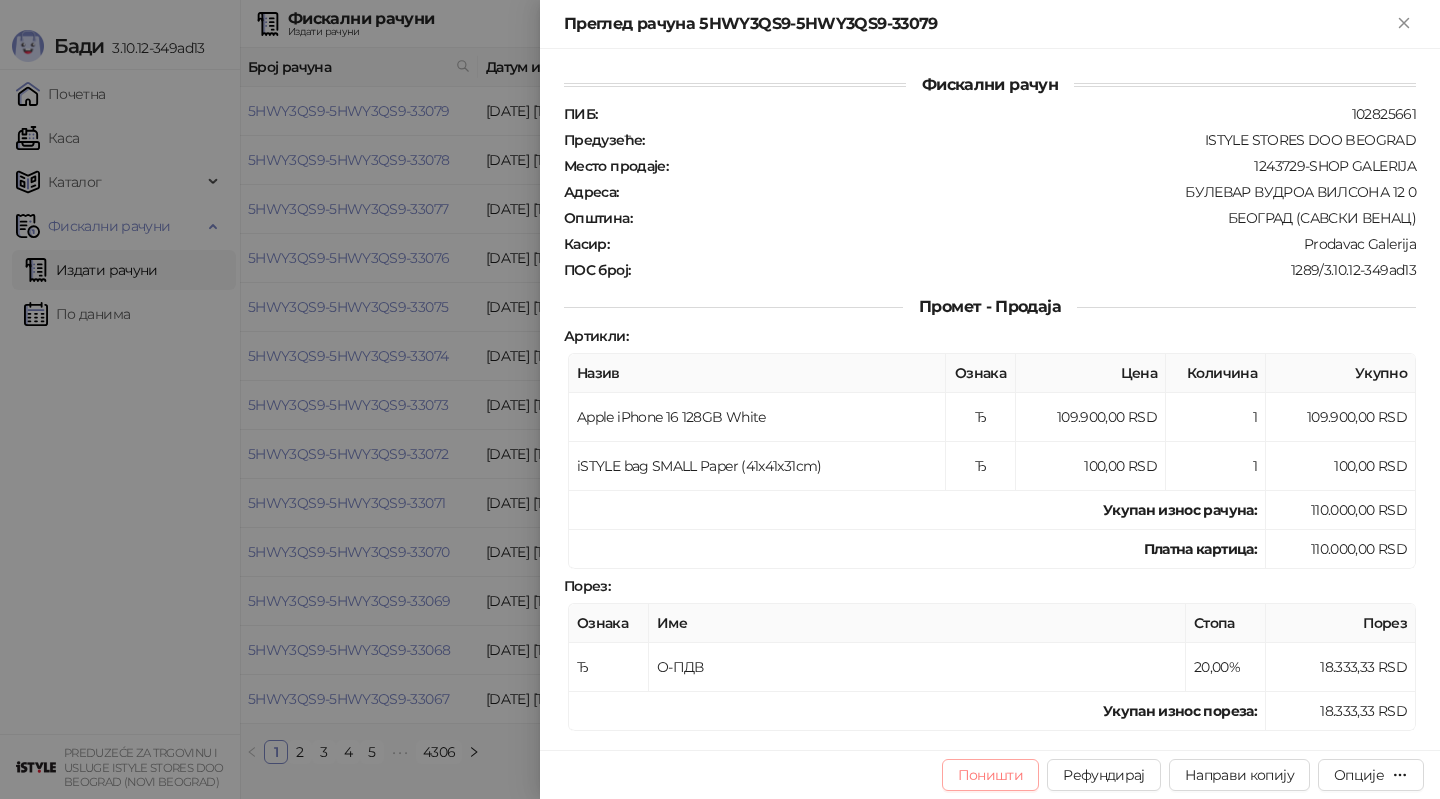 click on "Поништи" at bounding box center (991, 775) 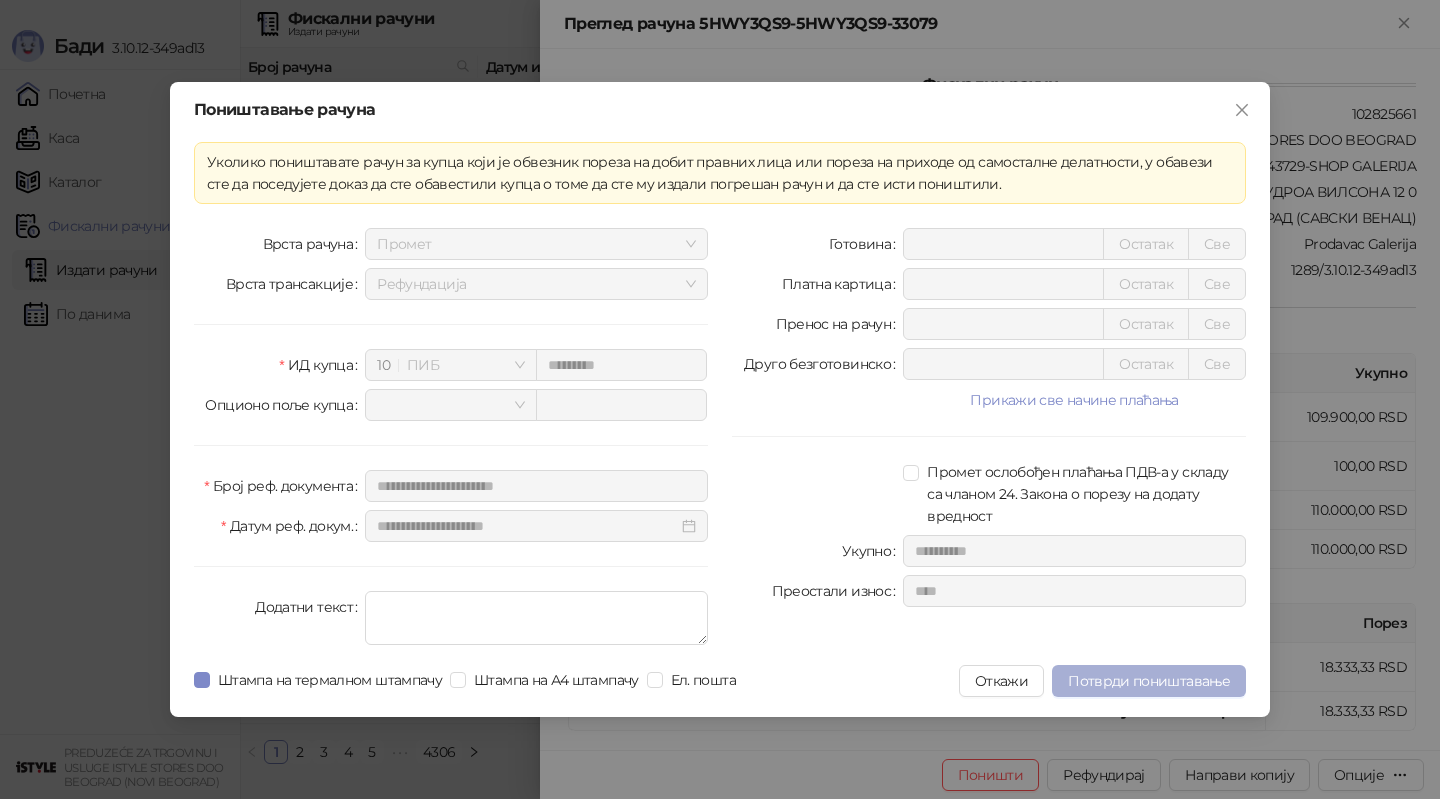click on "Потврди поништавање" at bounding box center [1149, 681] 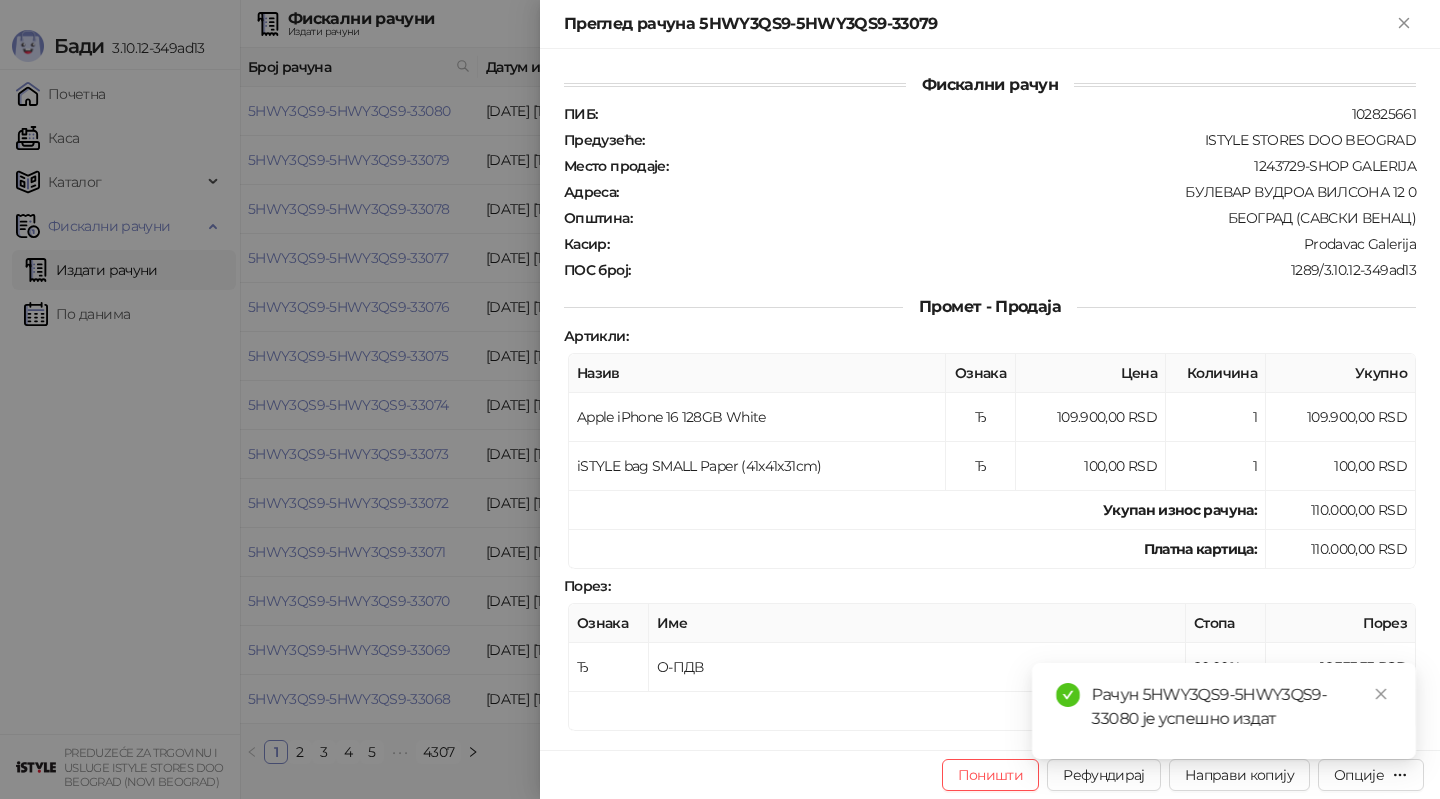click at bounding box center [720, 399] 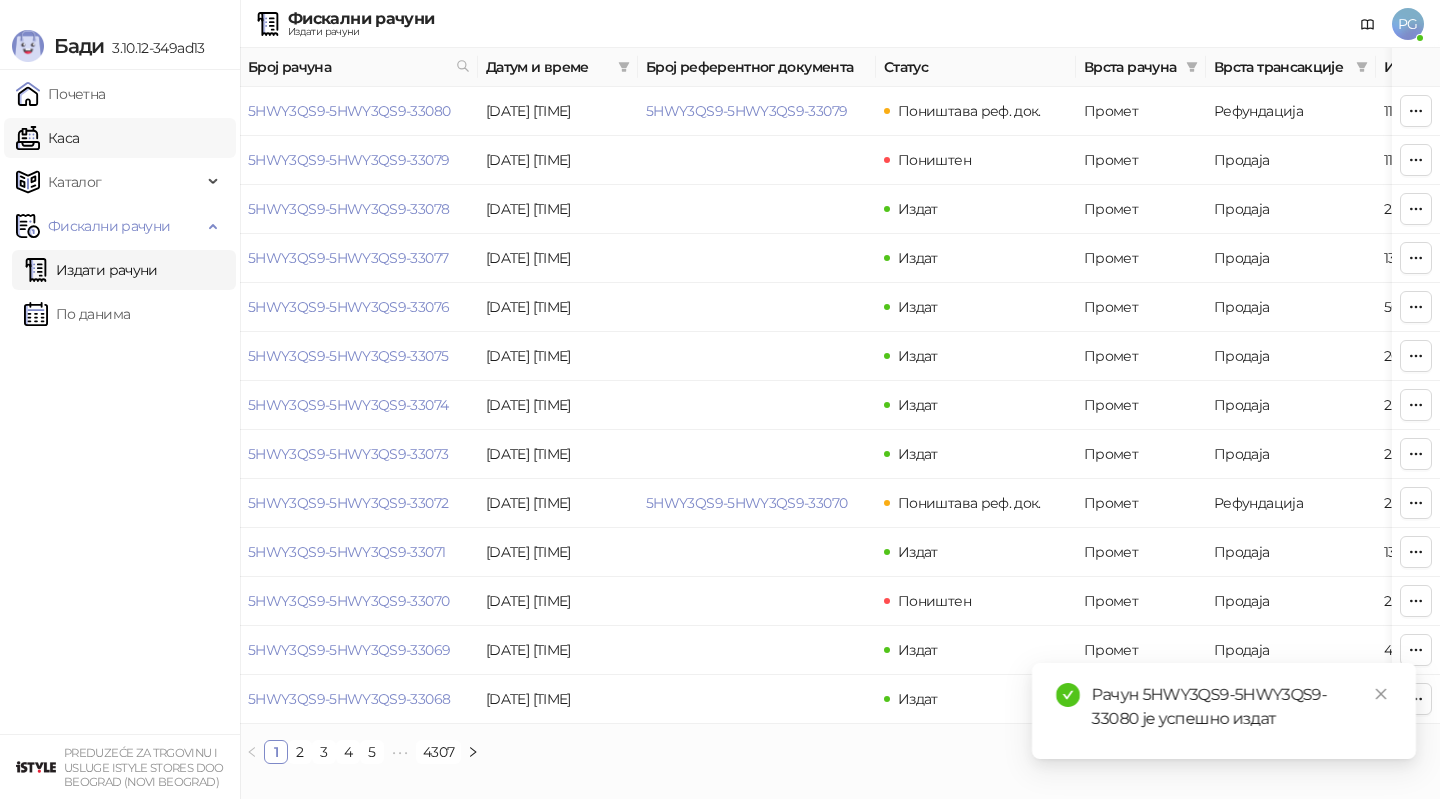click on "Каса" at bounding box center (47, 138) 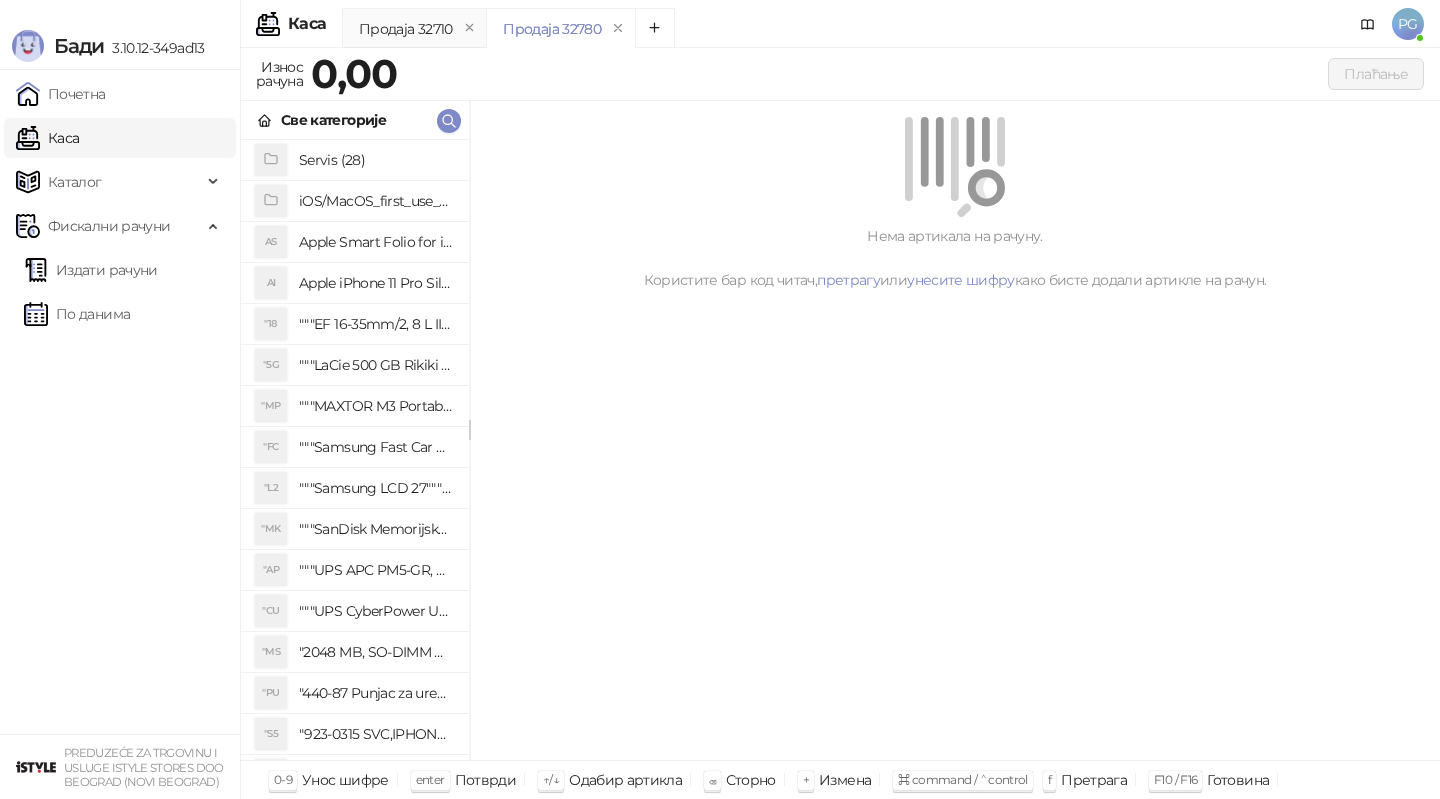 click on "Све категорије" at bounding box center (355, 120) 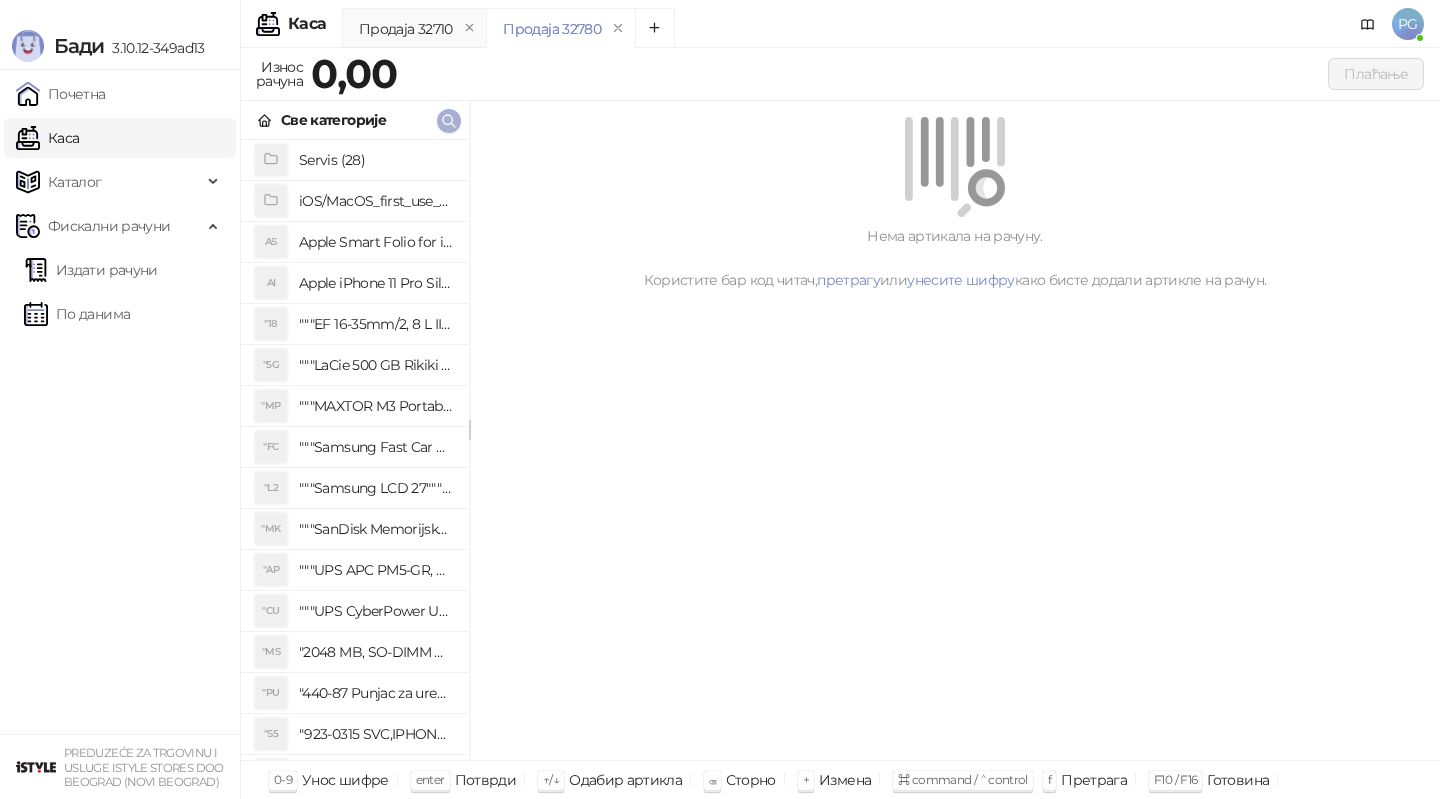 click 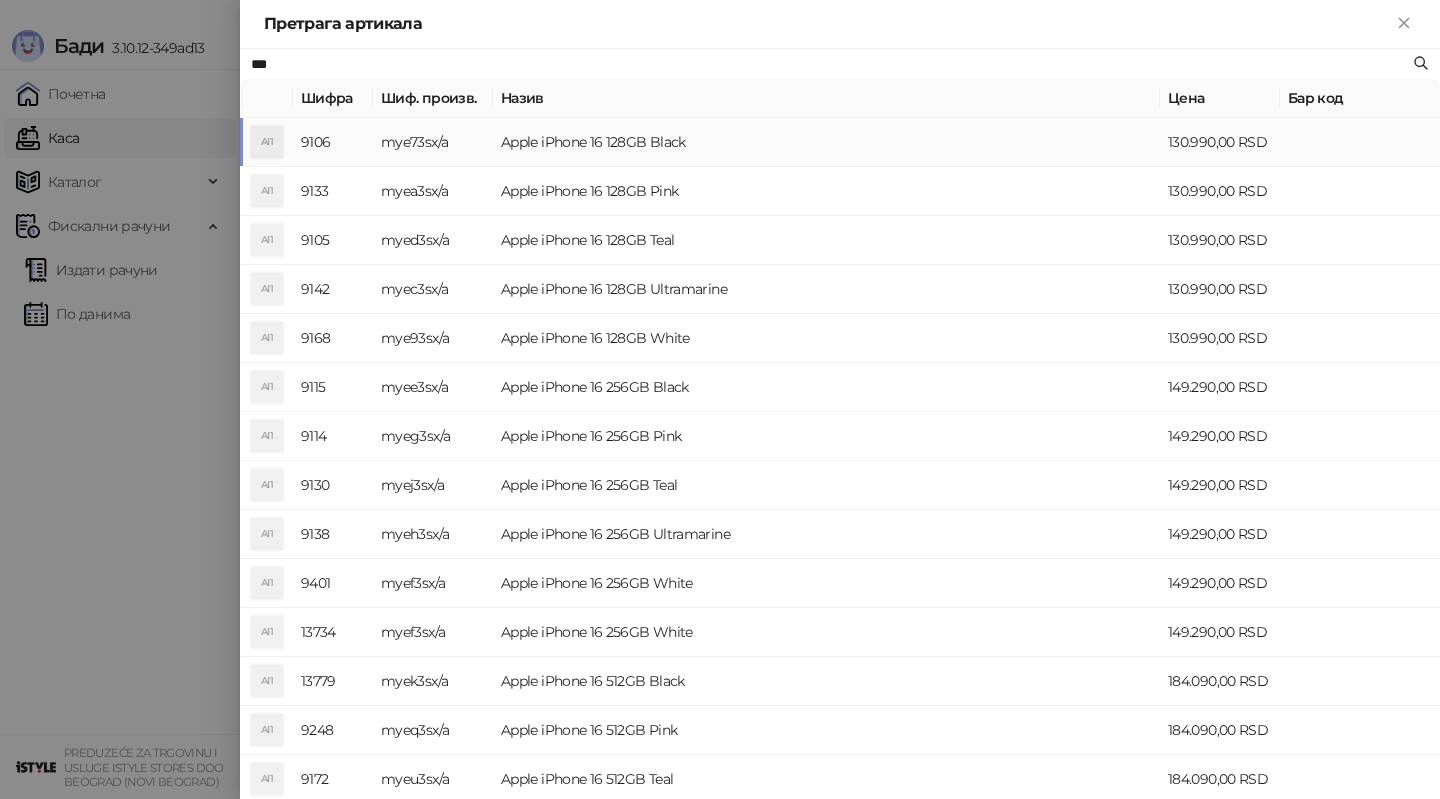 click on "mye73sx/a" at bounding box center [433, 142] 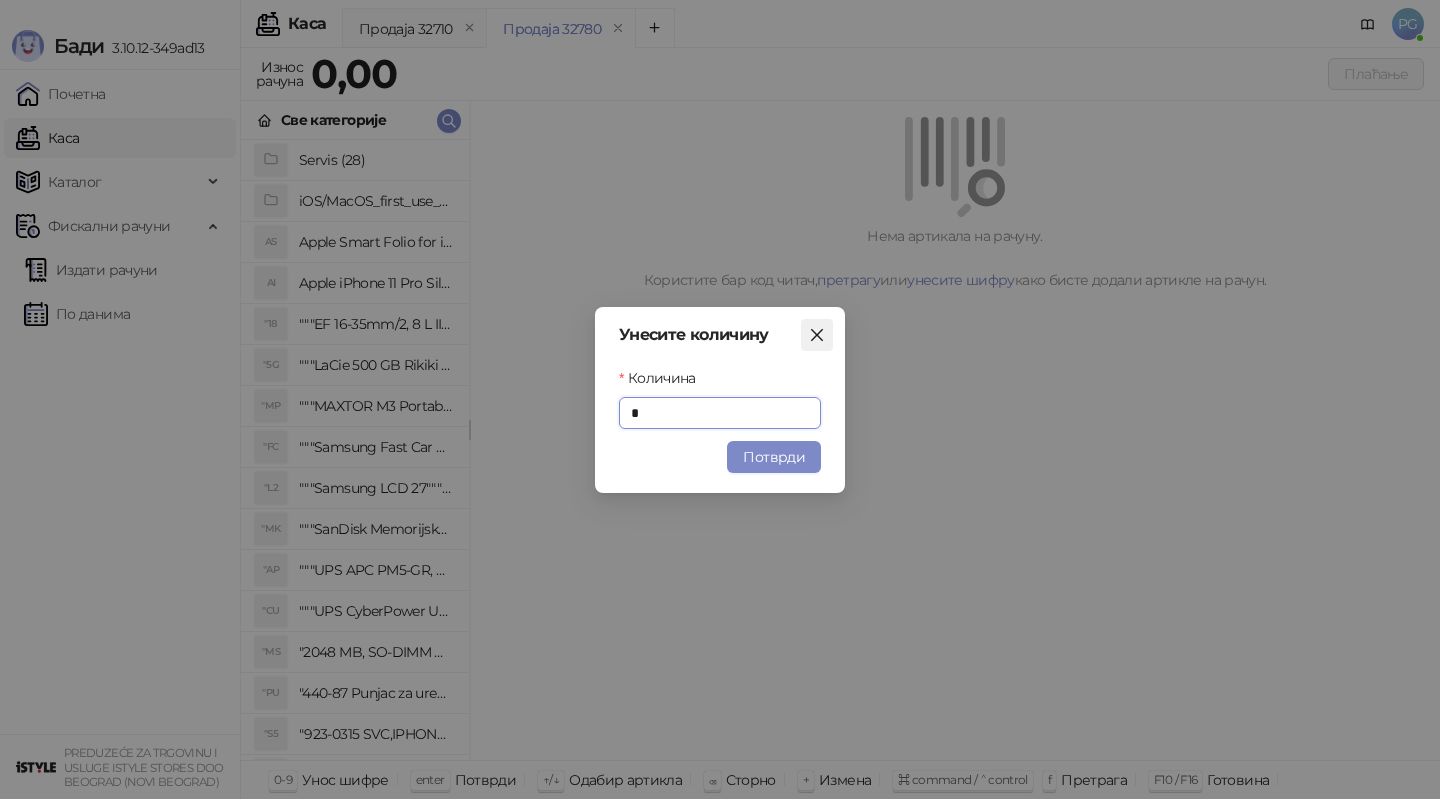 click 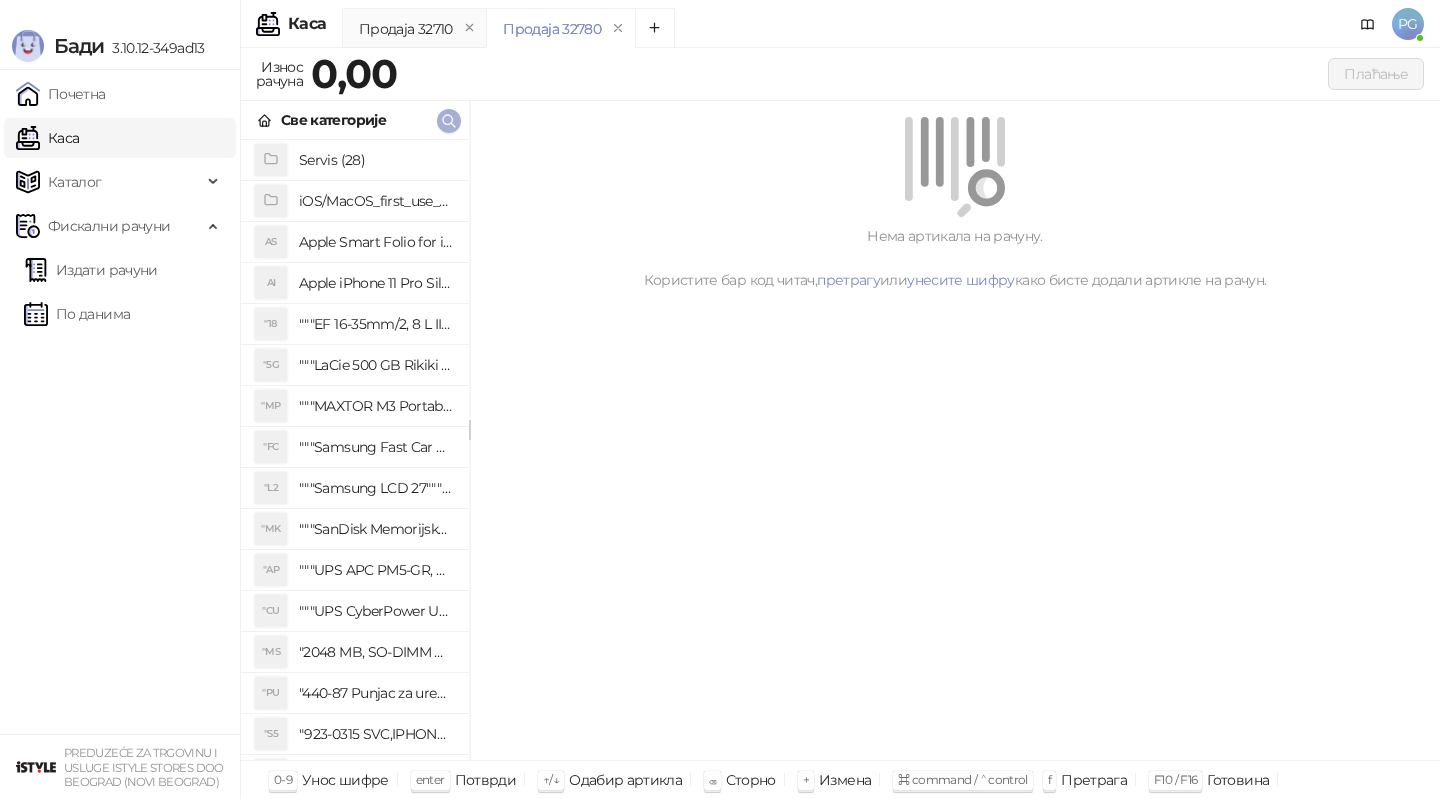 click 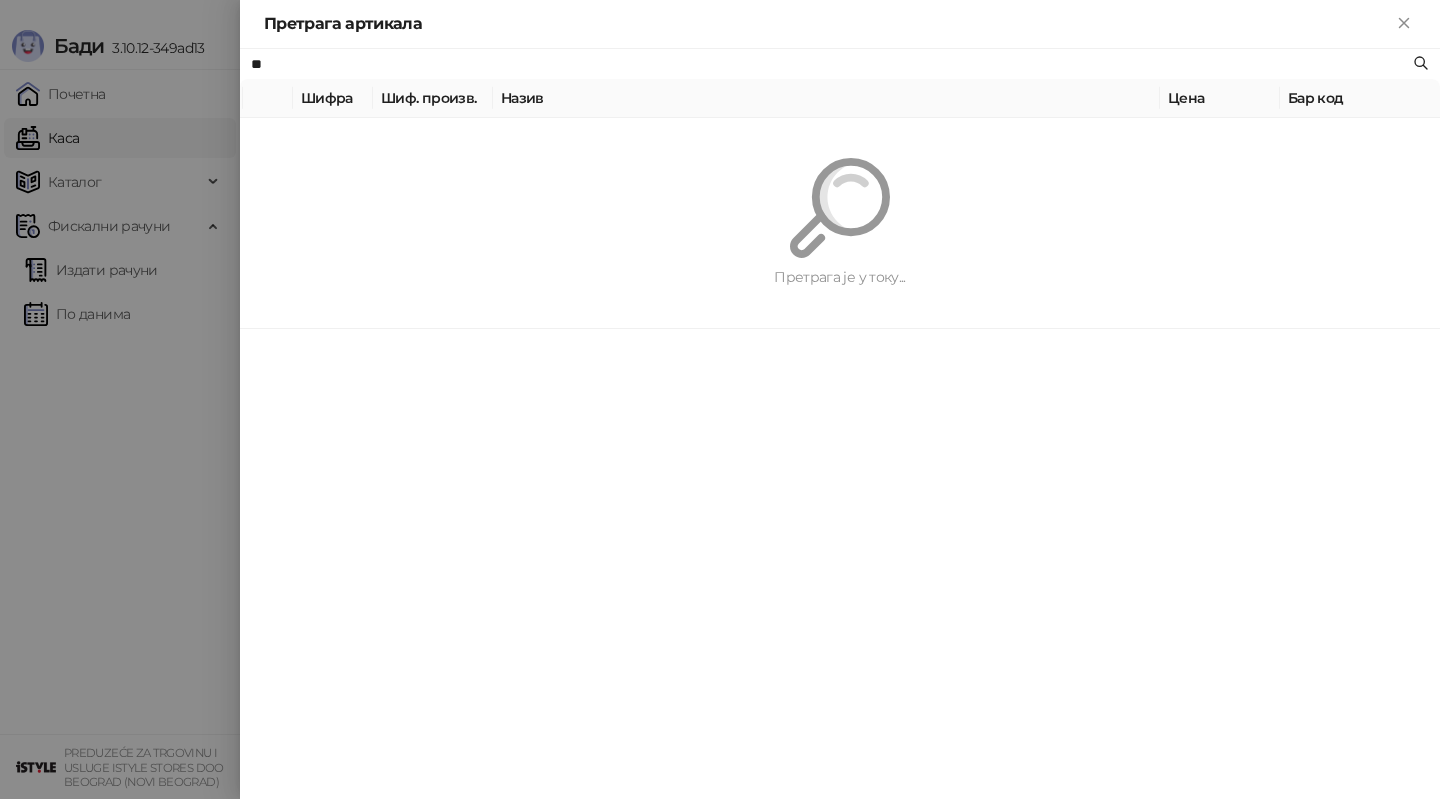 type on "***" 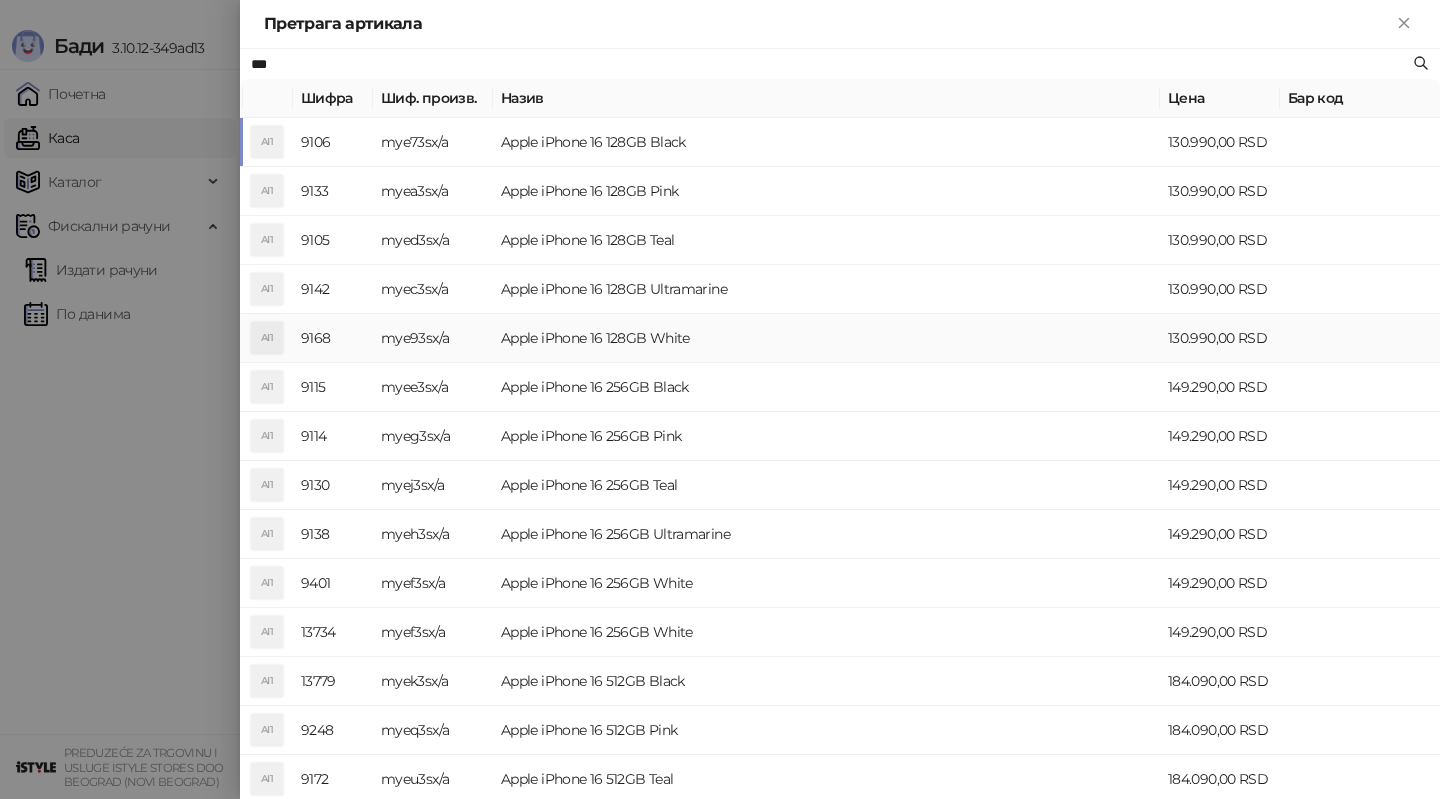 click on "Apple iPhone 16 128GB White" at bounding box center [826, 338] 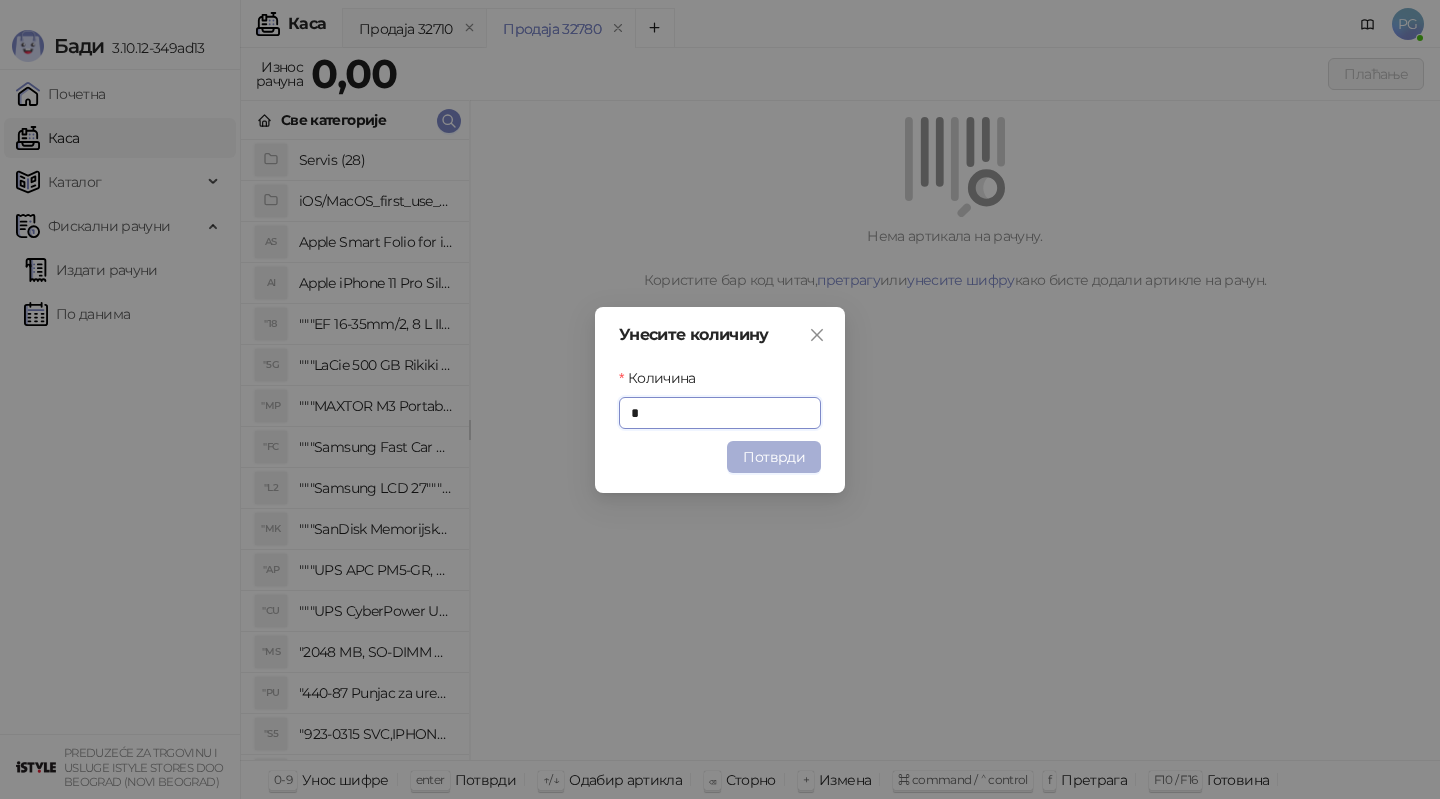 click on "Потврди" at bounding box center (774, 457) 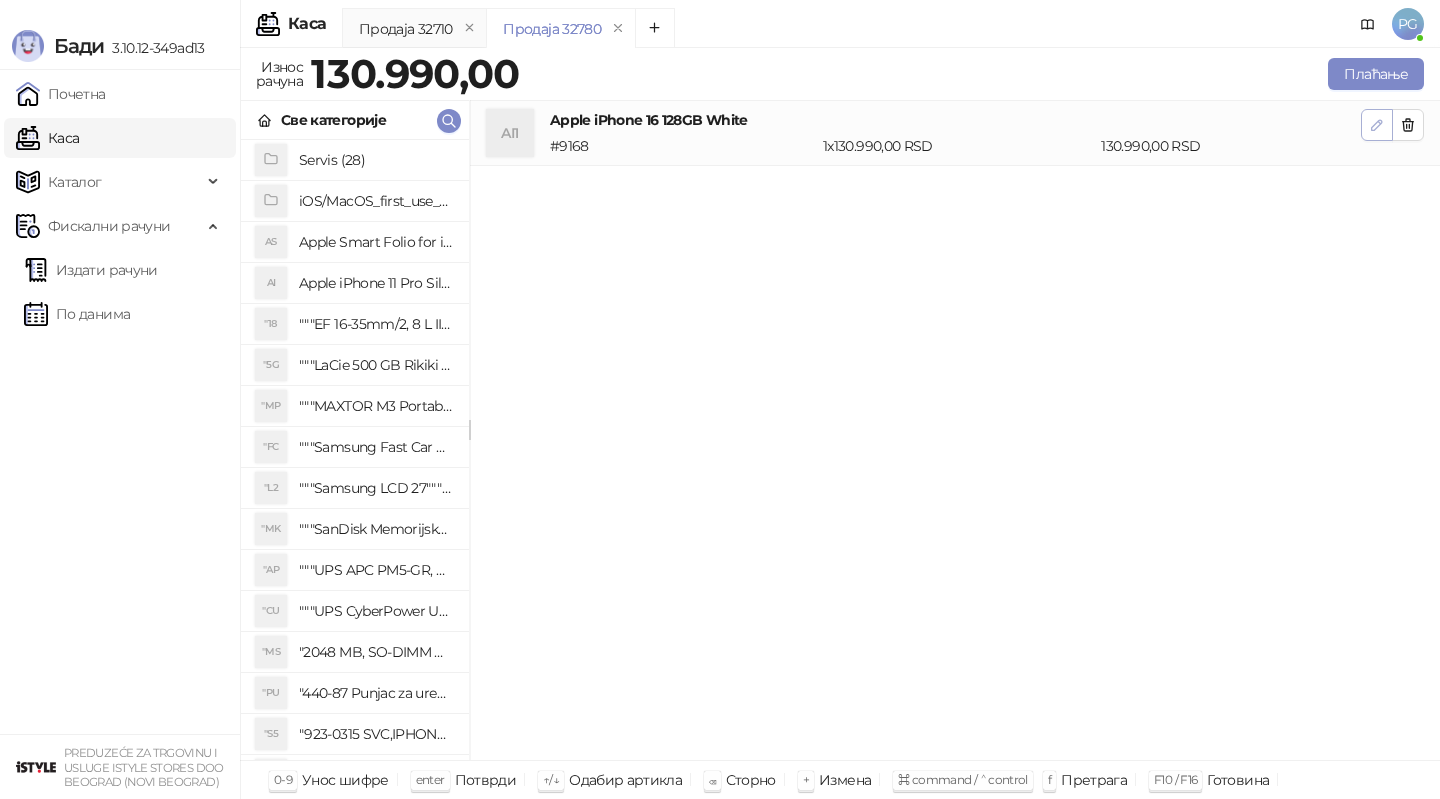 click 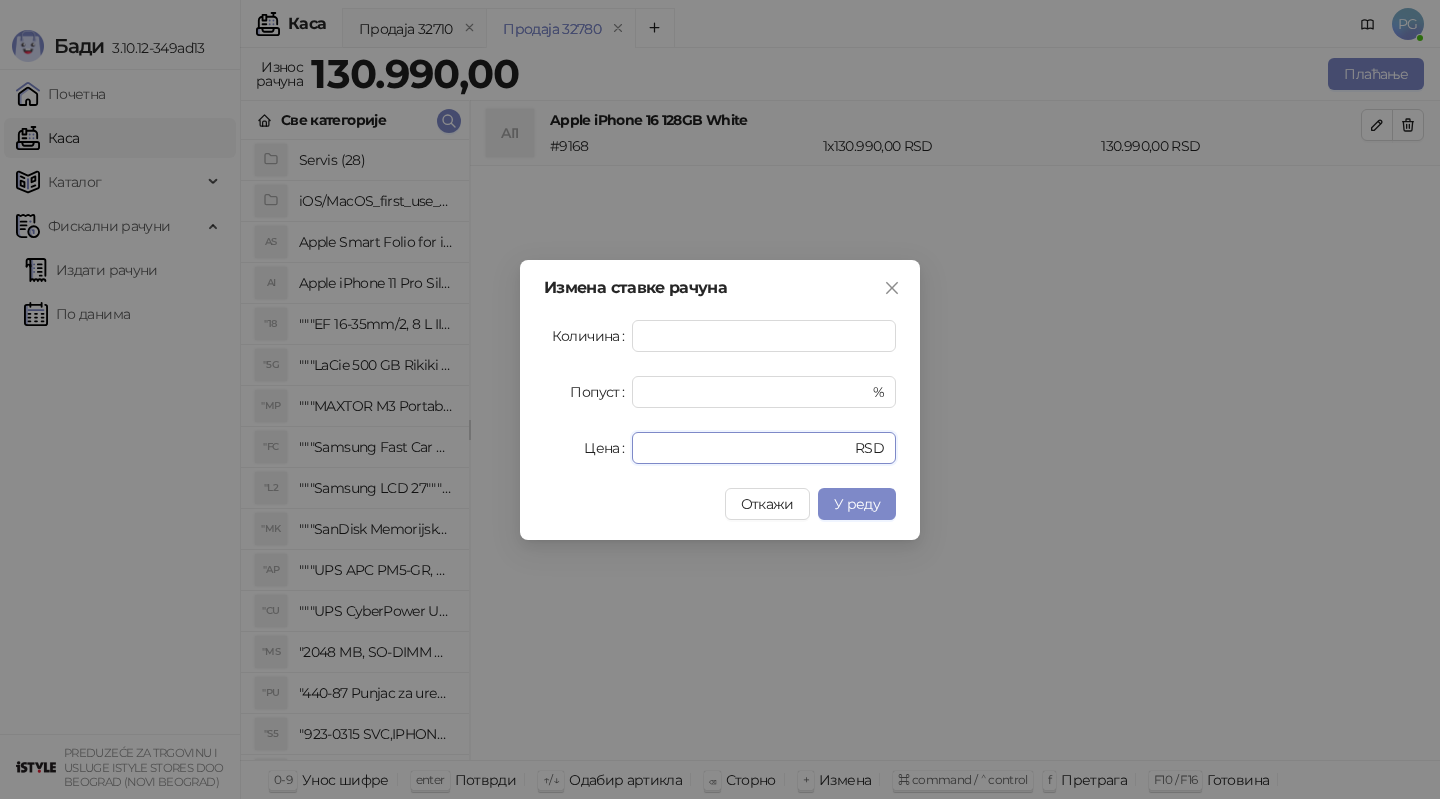 drag, startPoint x: 709, startPoint y: 455, endPoint x: 552, endPoint y: 455, distance: 157 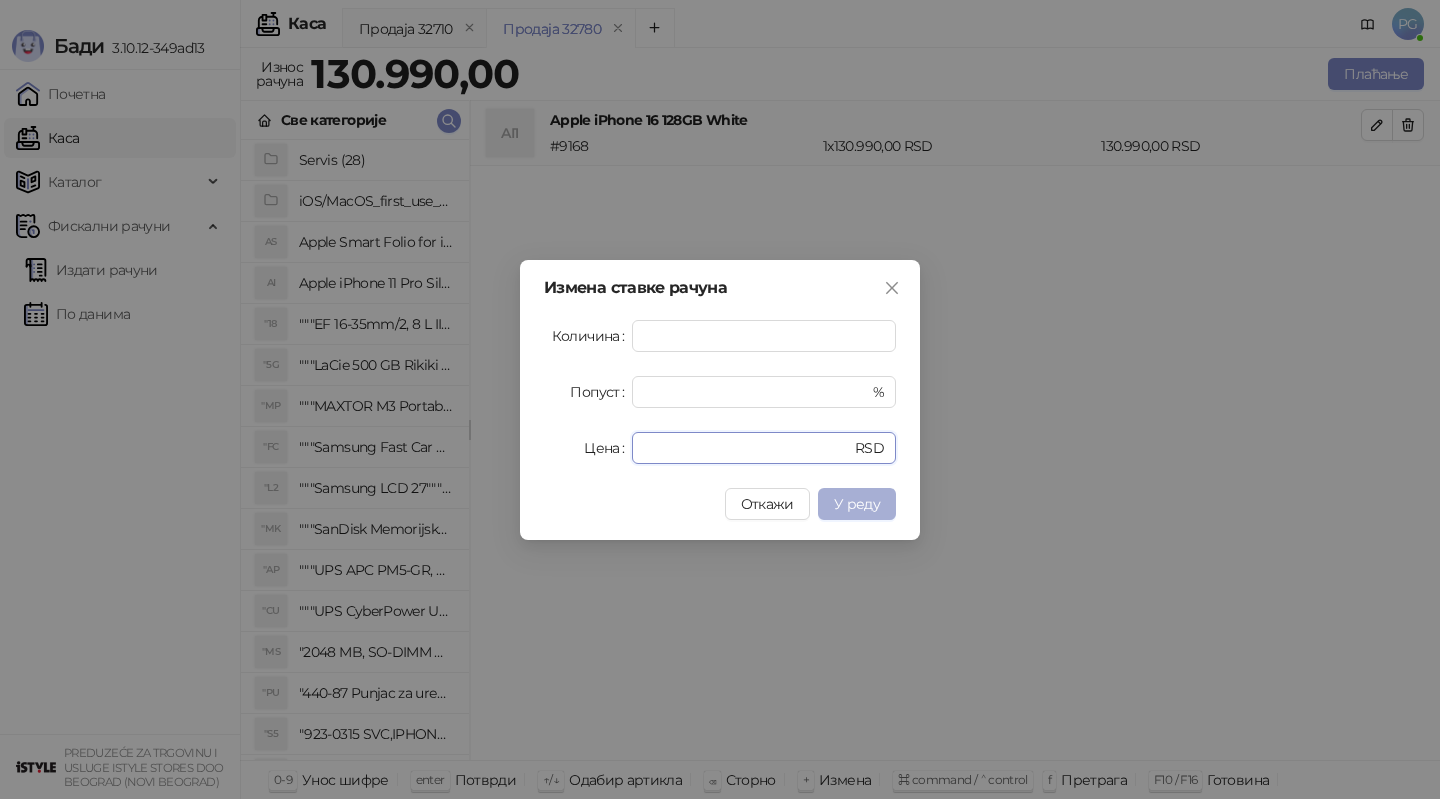 type on "******" 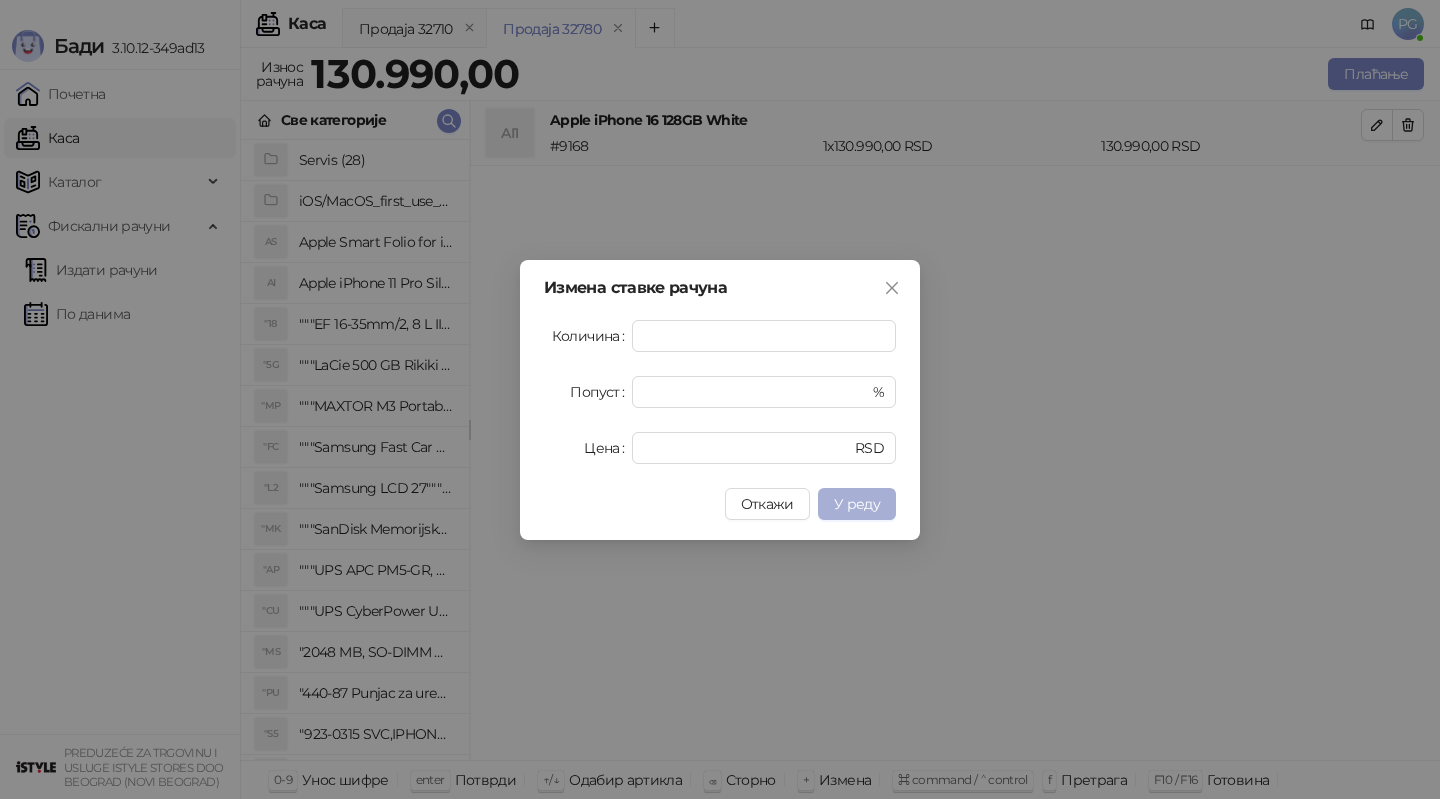 click on "У реду" at bounding box center (857, 504) 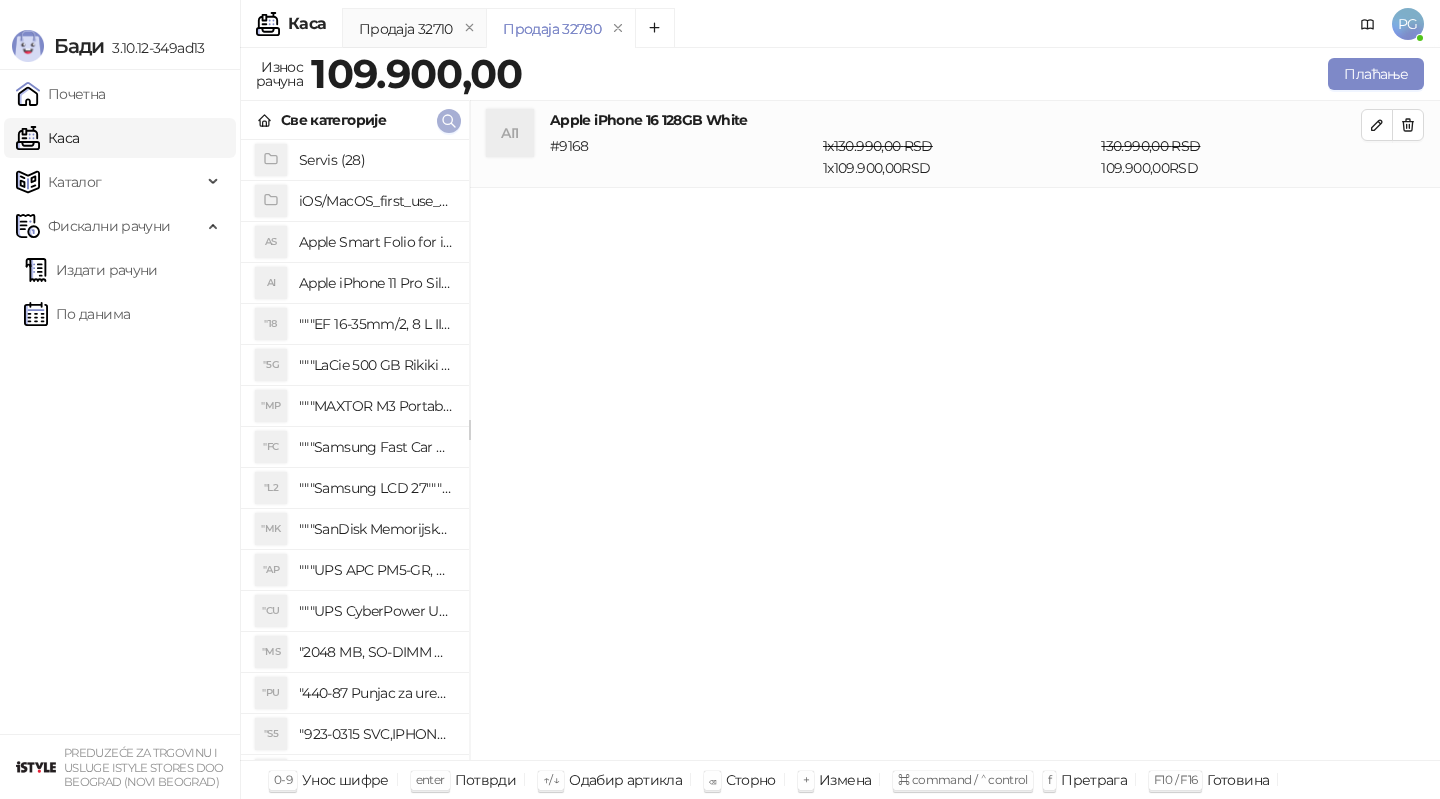 click 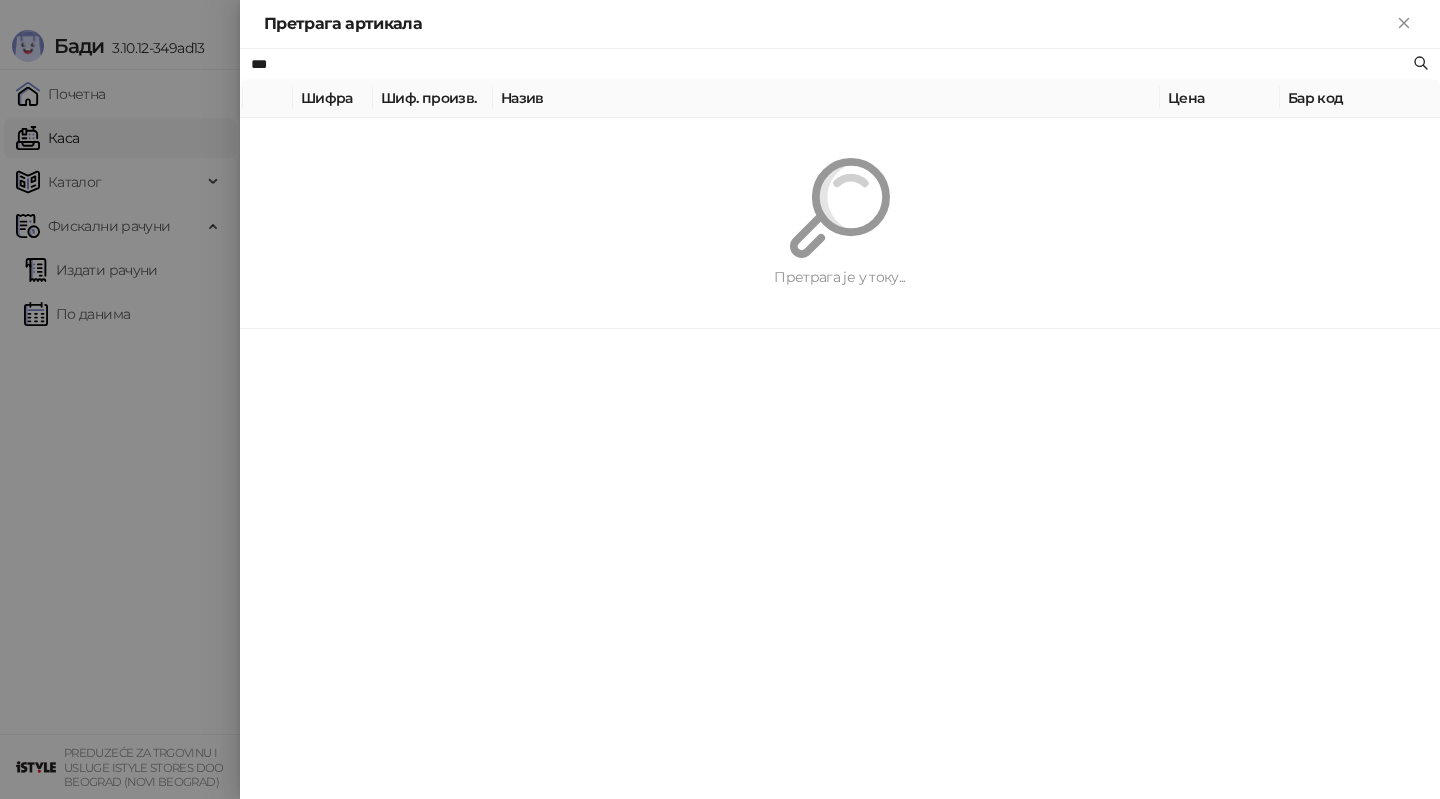 type on "***" 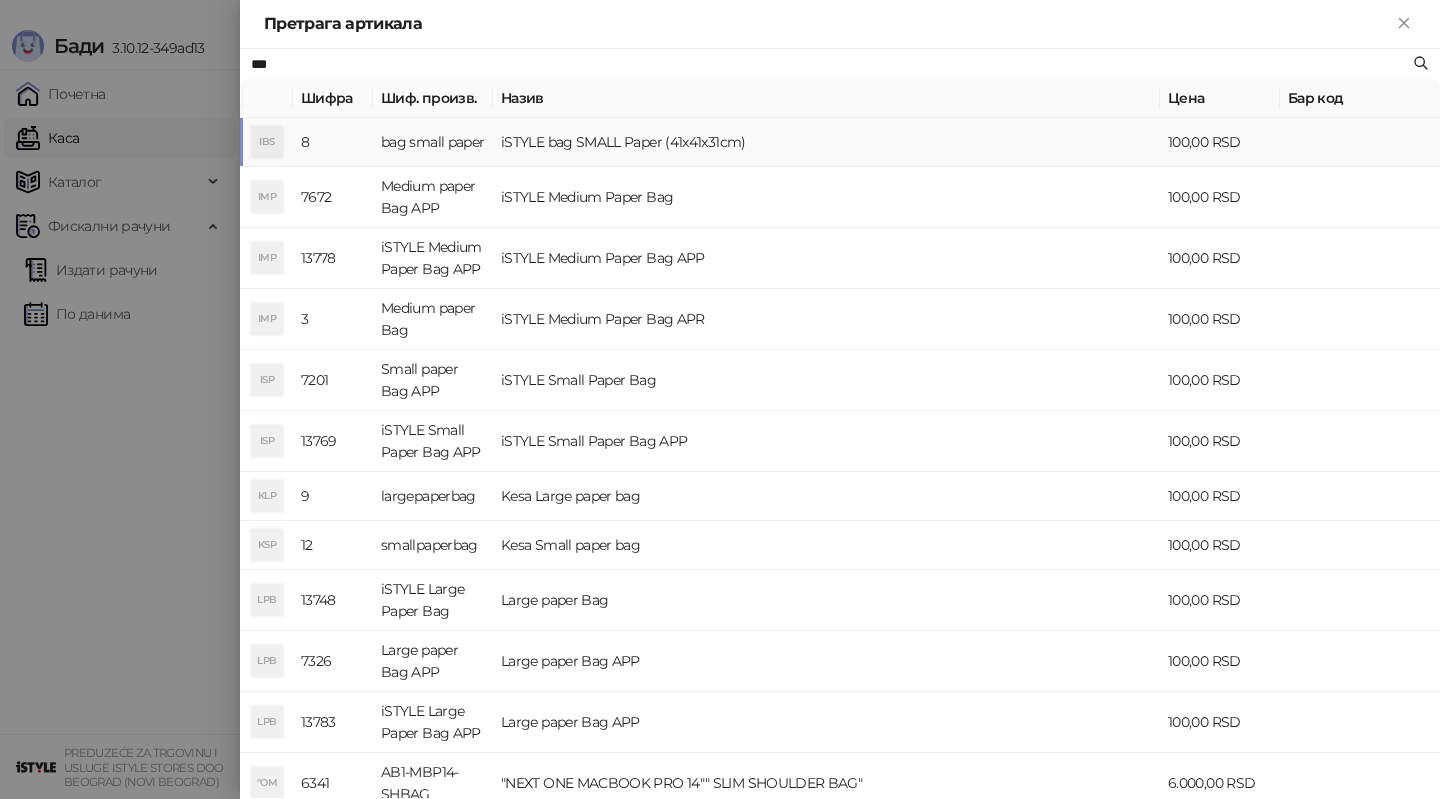 click on "bag small paper" at bounding box center [433, 142] 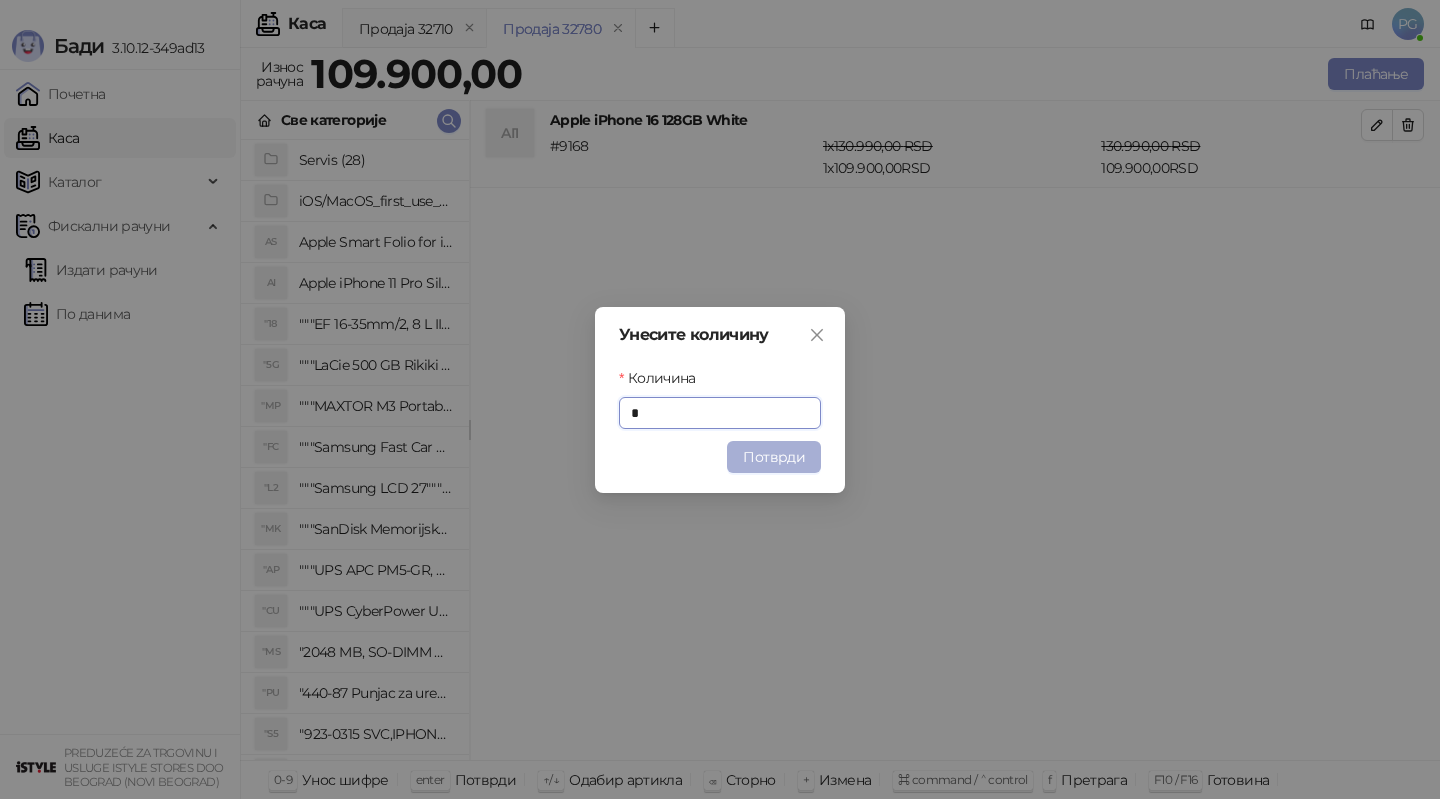 click on "Потврди" at bounding box center [774, 457] 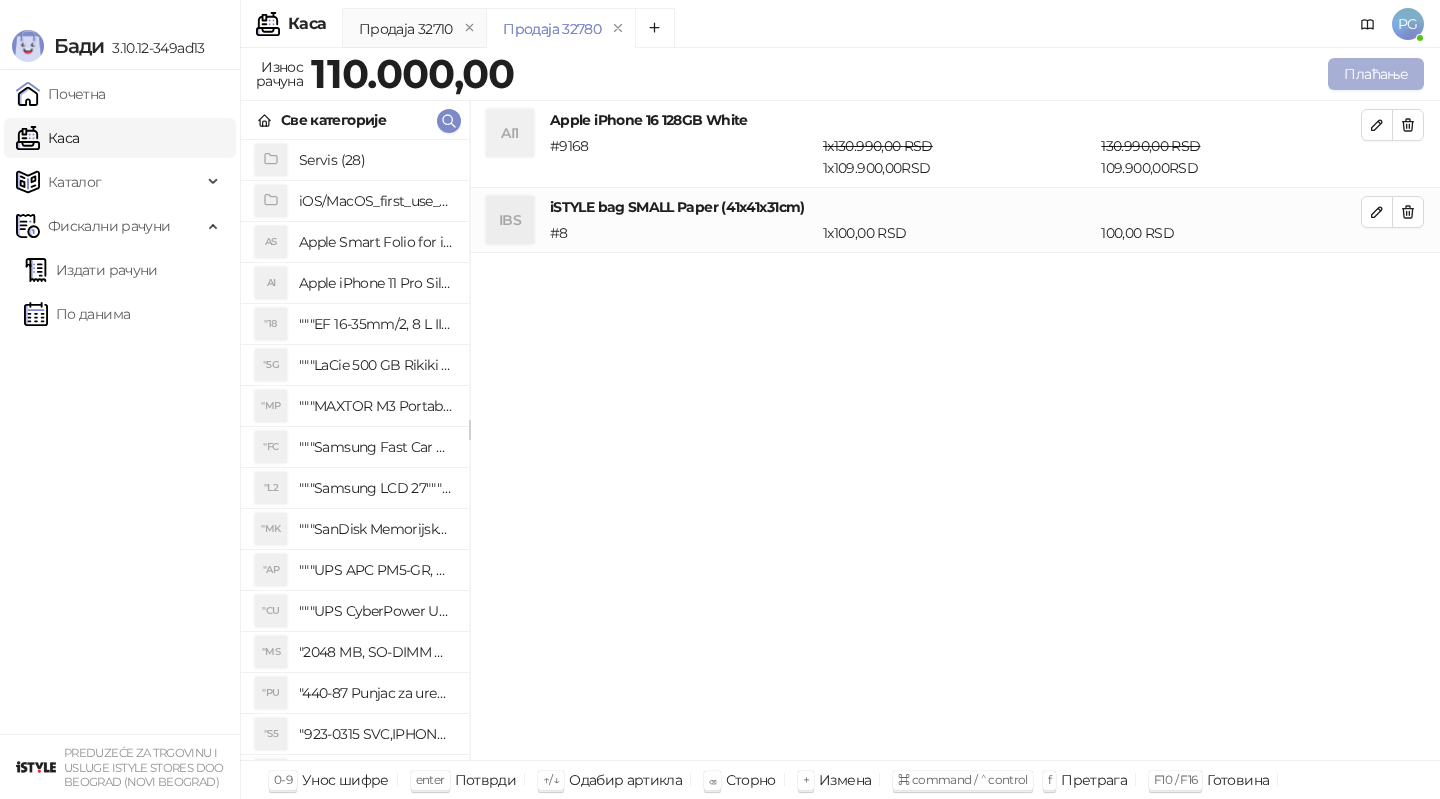 click on "Плаћање" at bounding box center [1376, 74] 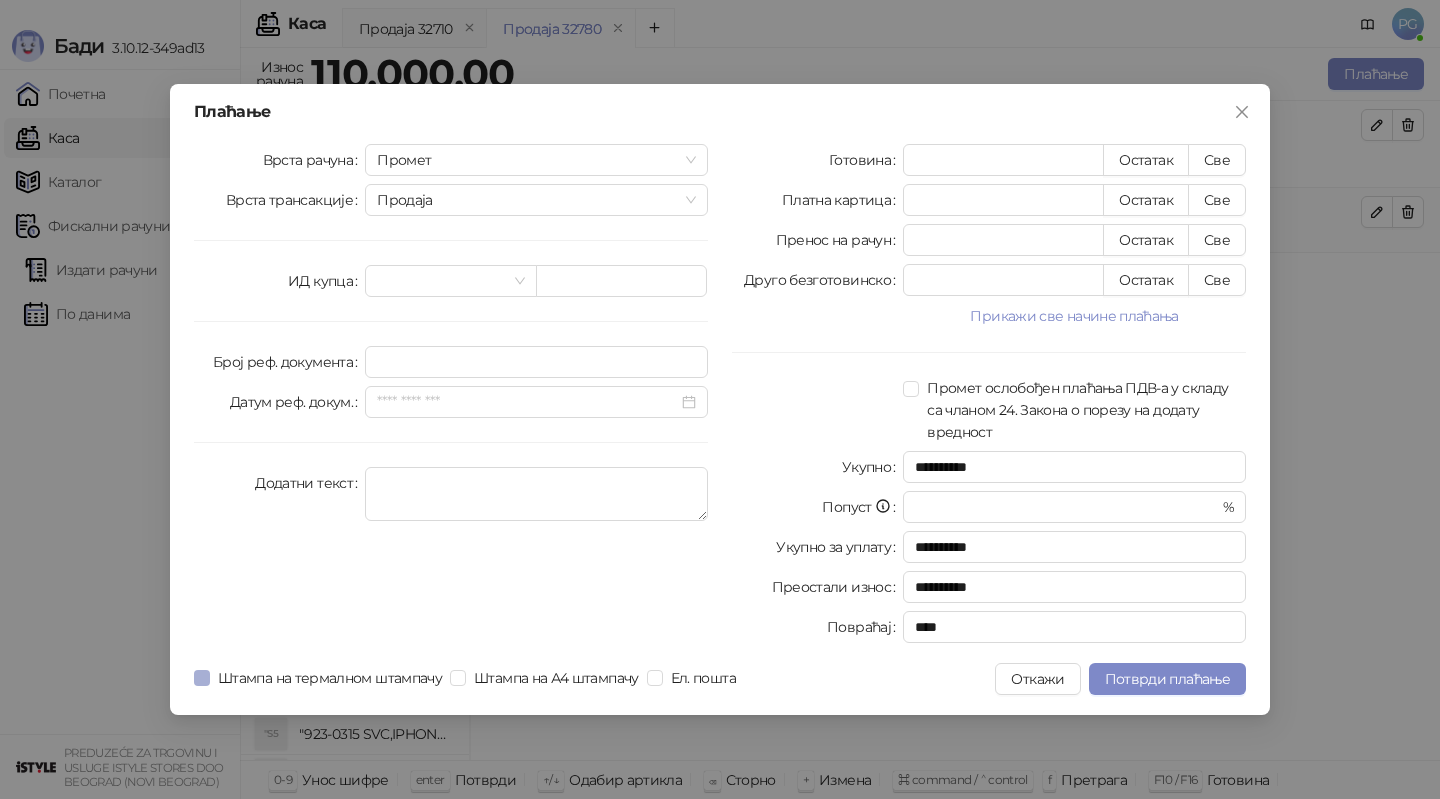 click on "Штампа на термалном штампачу" at bounding box center [330, 678] 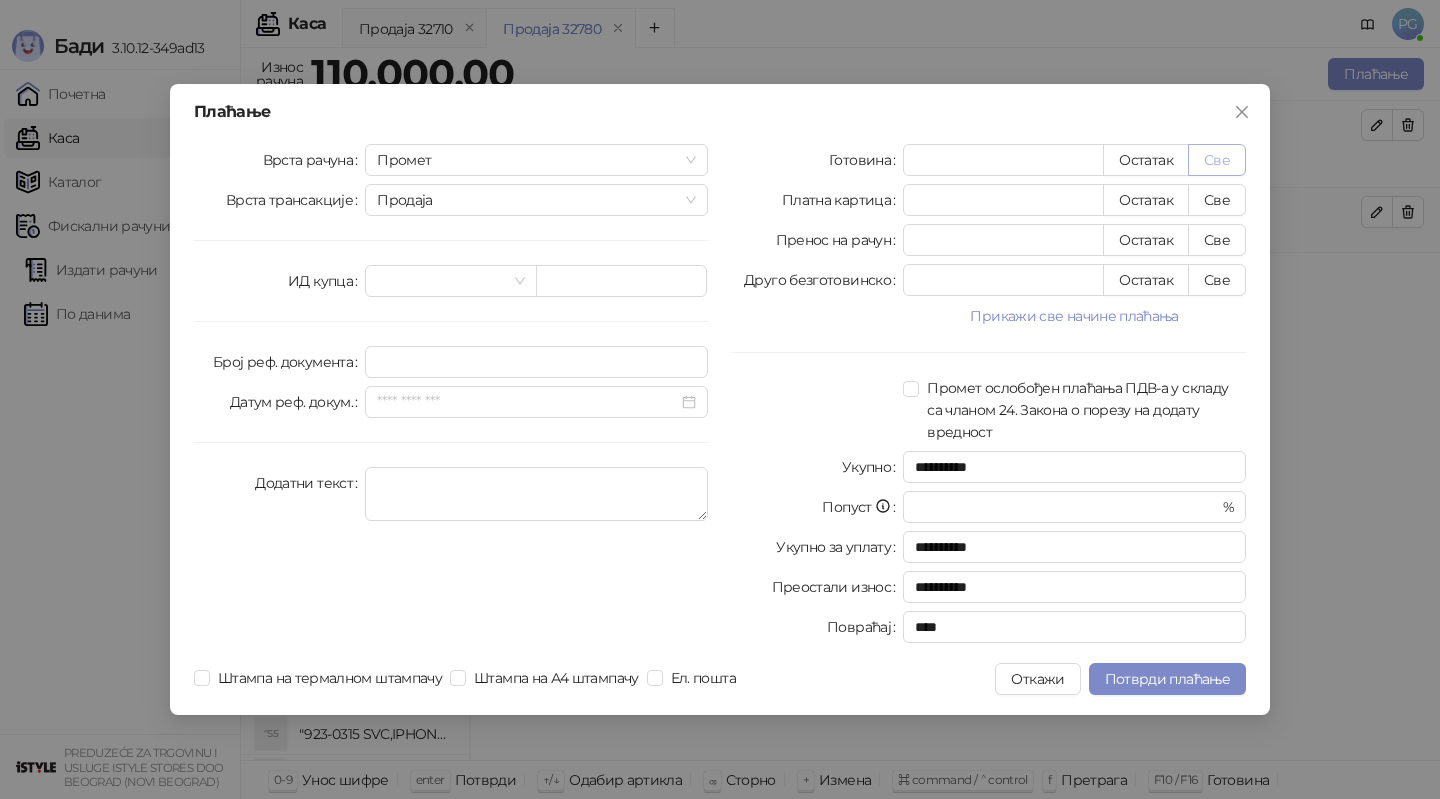 click on "Све" at bounding box center [1217, 160] 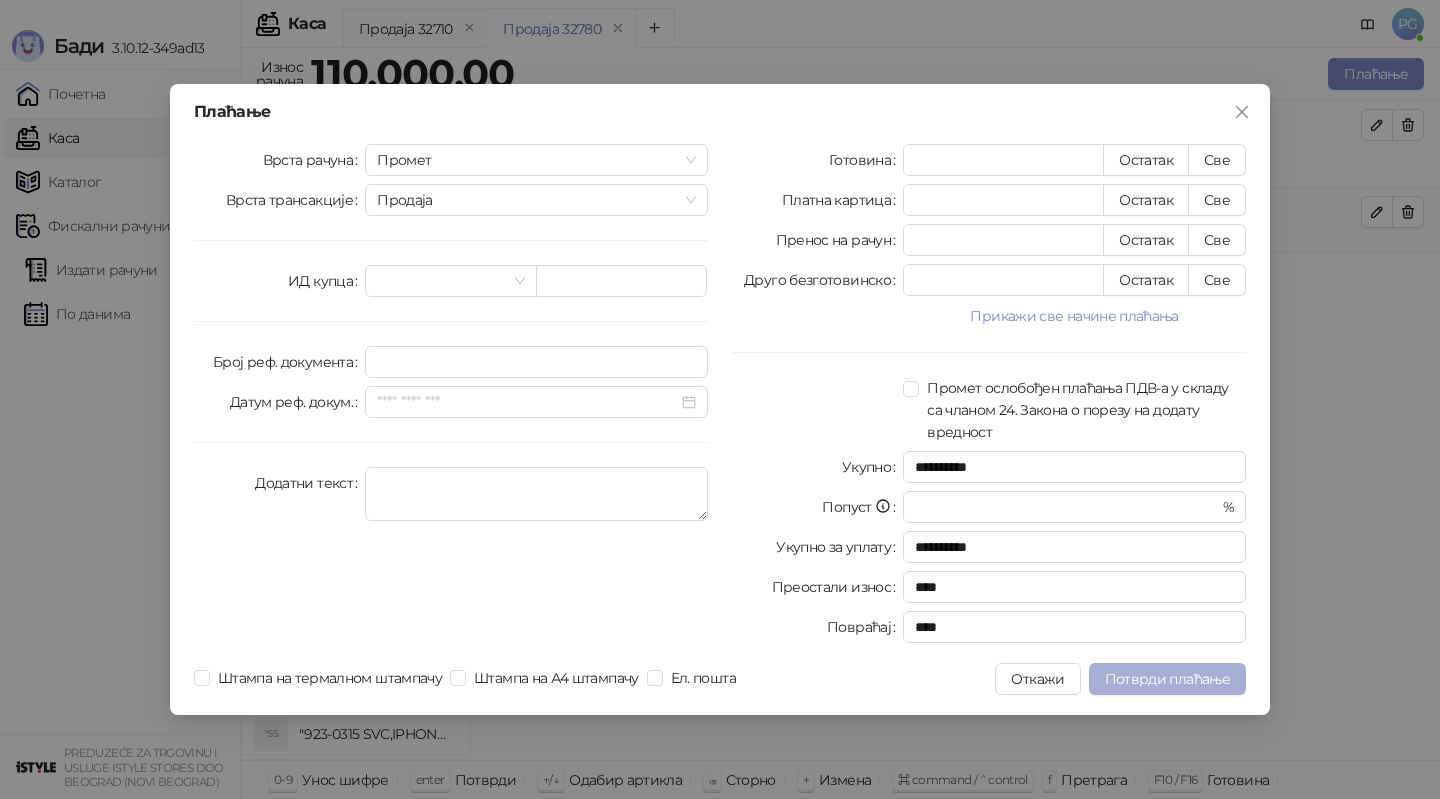 click on "Потврди плаћање" at bounding box center (1167, 679) 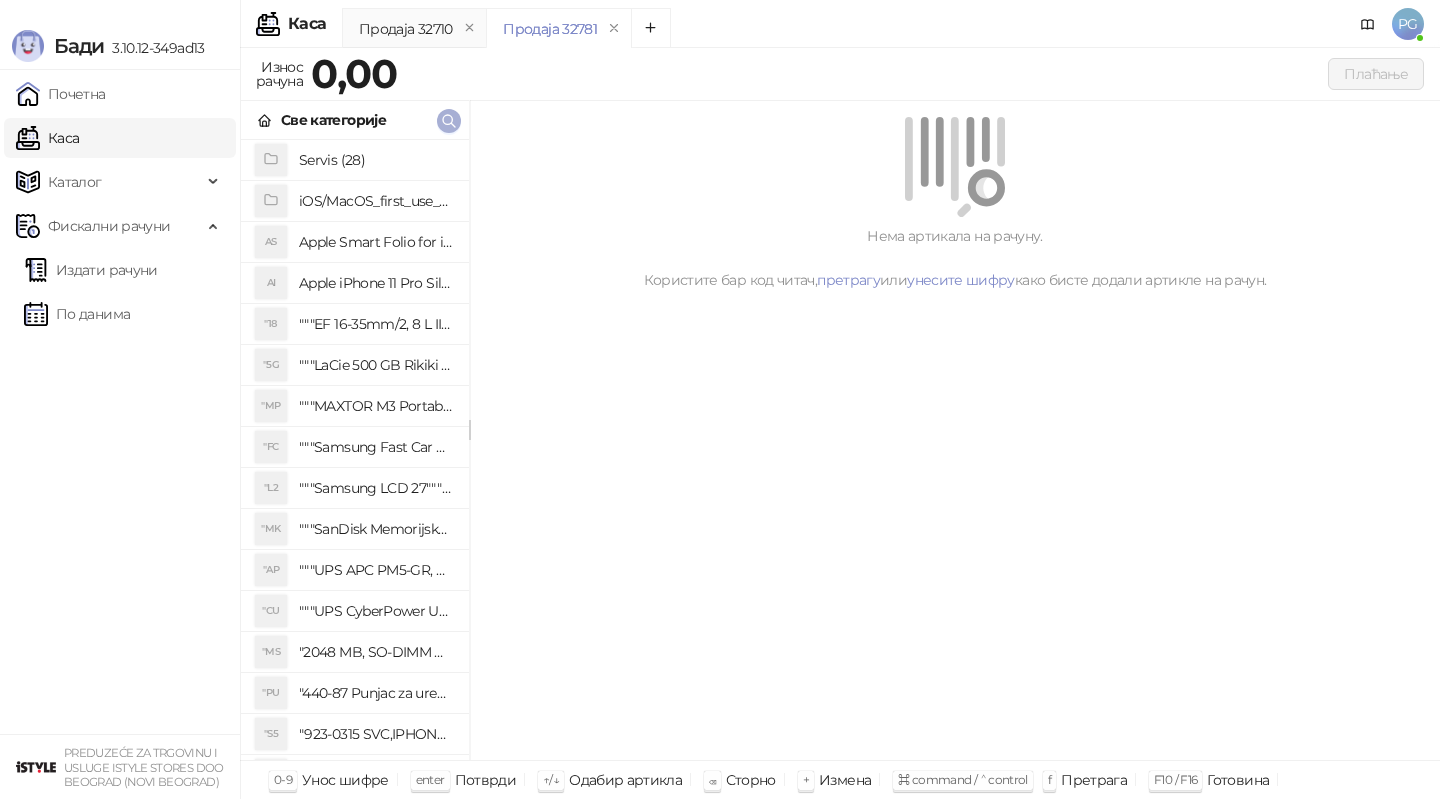 click 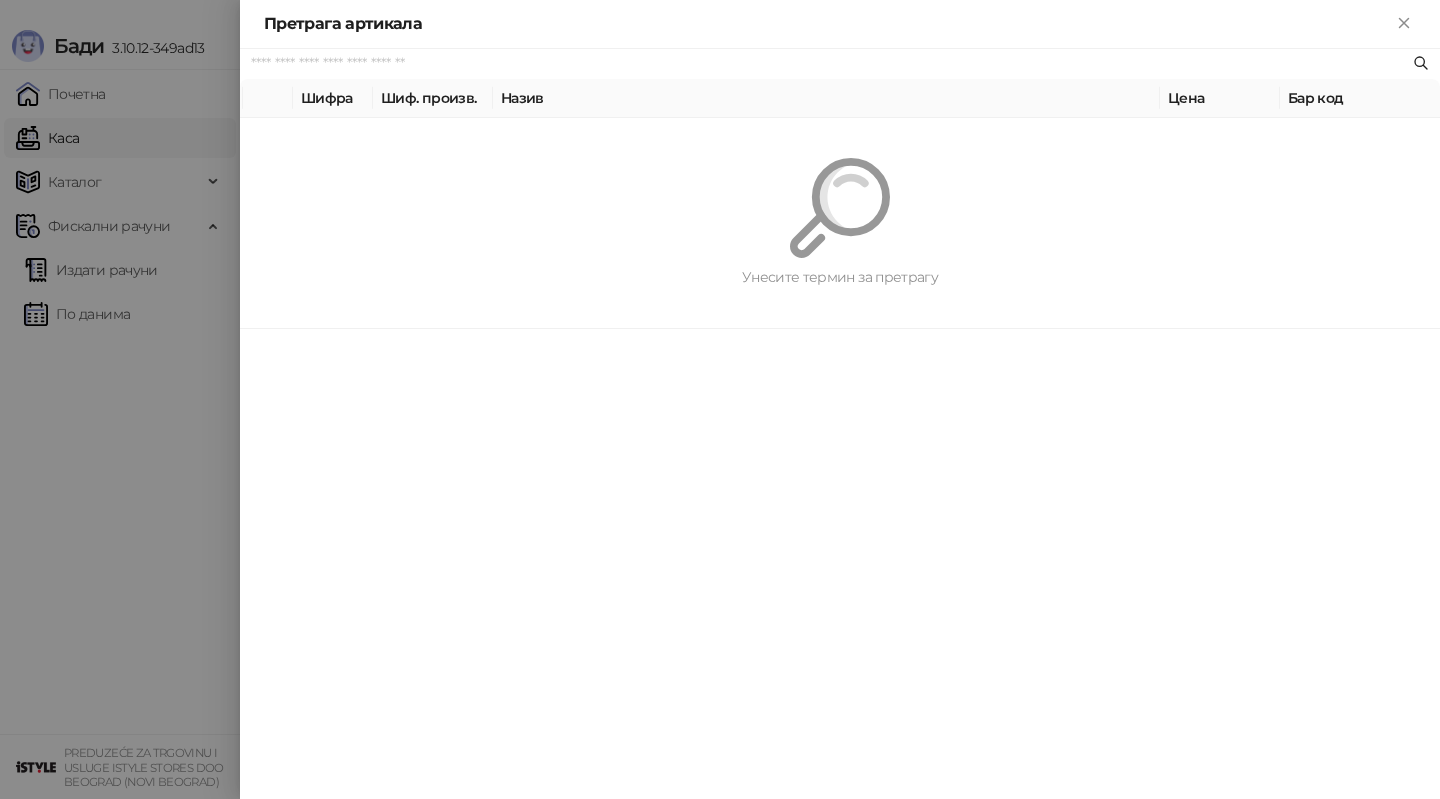 paste on "**********" 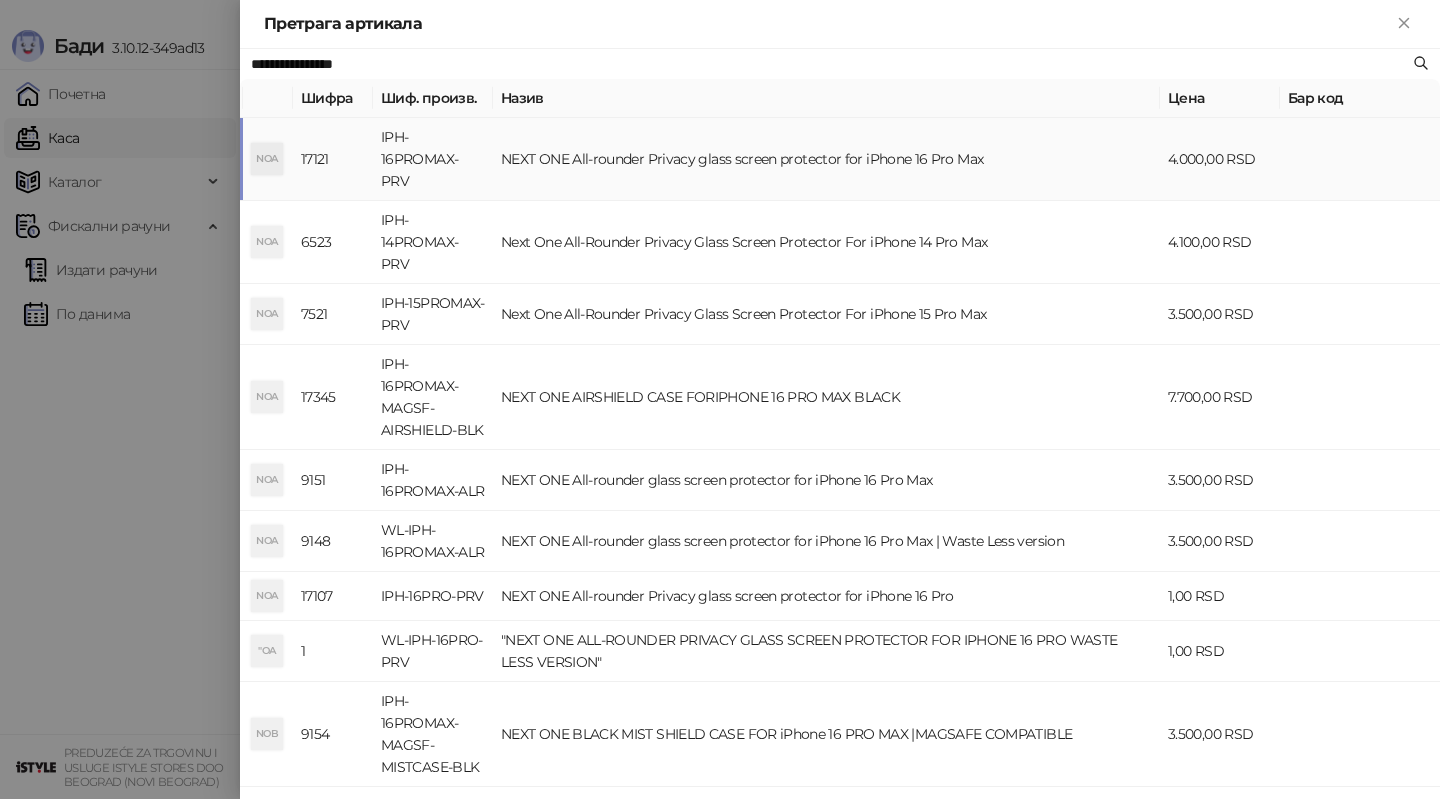 type on "**********" 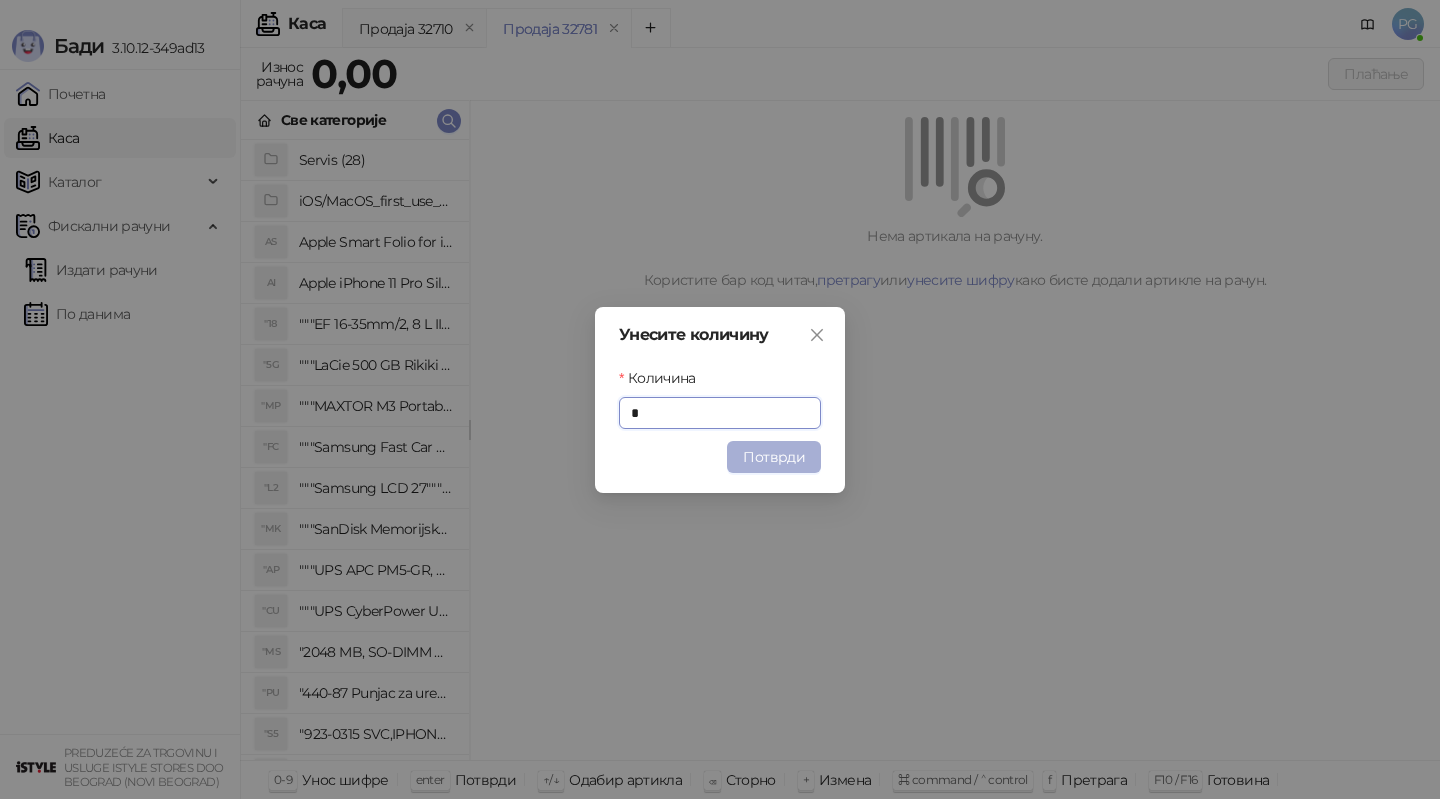 click on "Потврди" at bounding box center [774, 457] 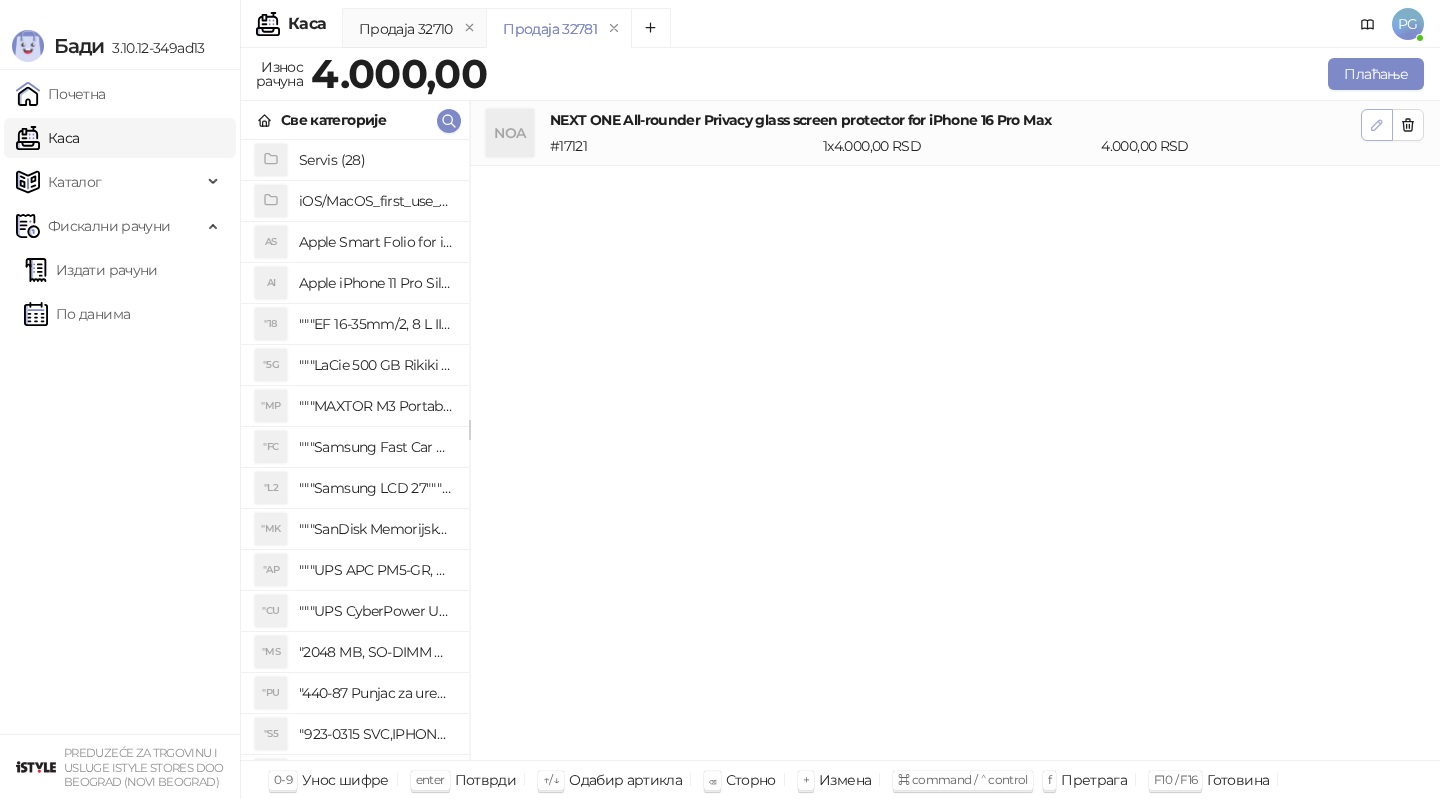 click 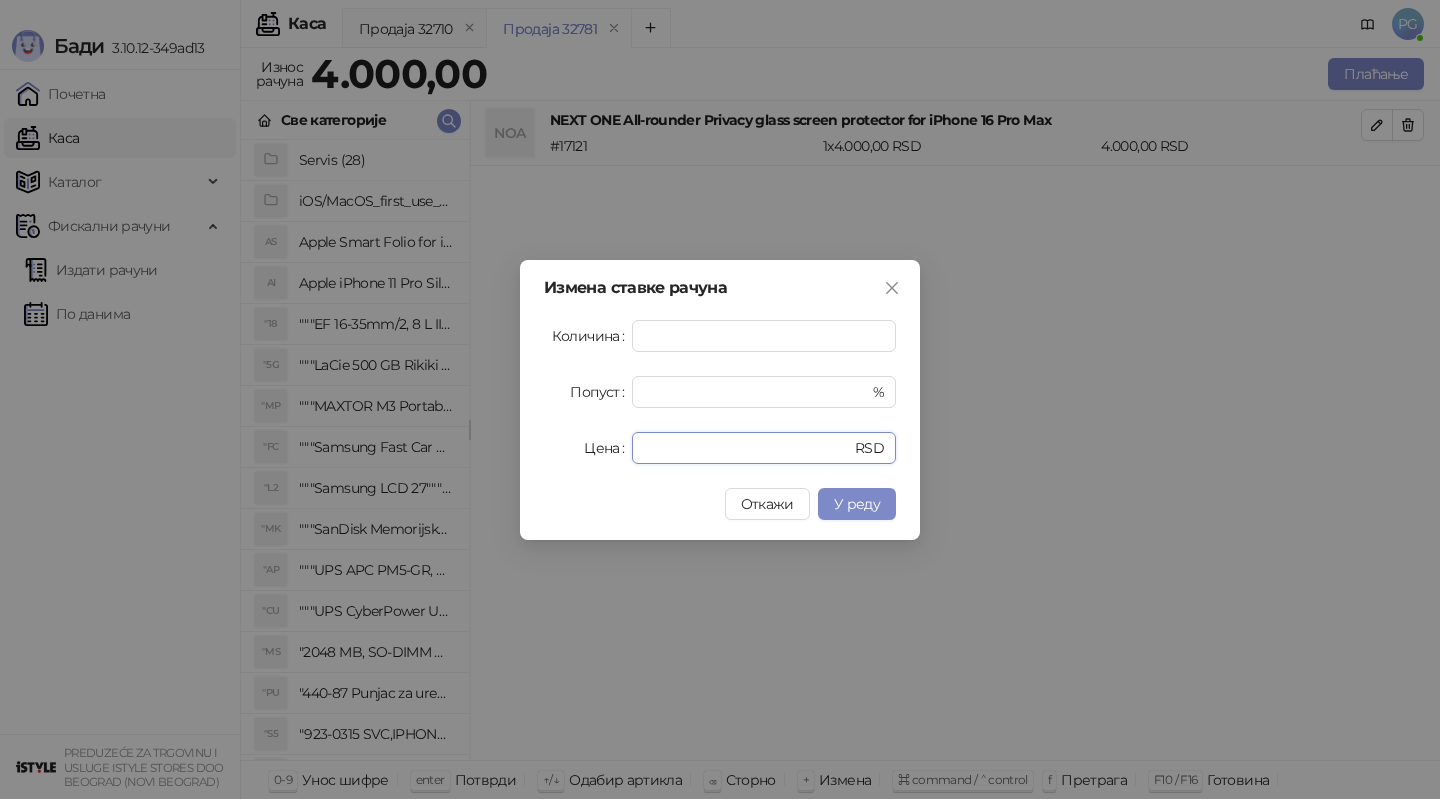 drag, startPoint x: 699, startPoint y: 445, endPoint x: 600, endPoint y: 445, distance: 99 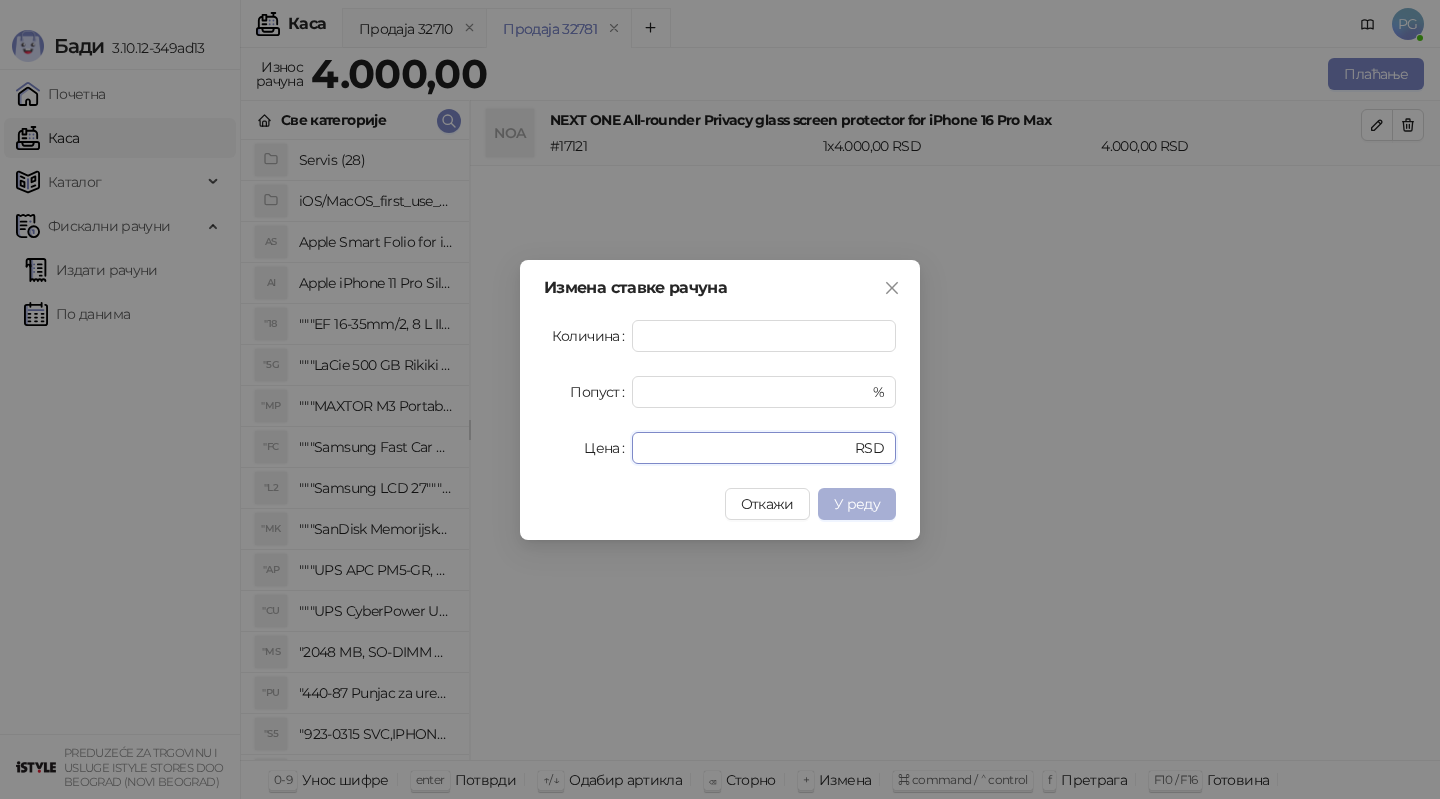 type on "*" 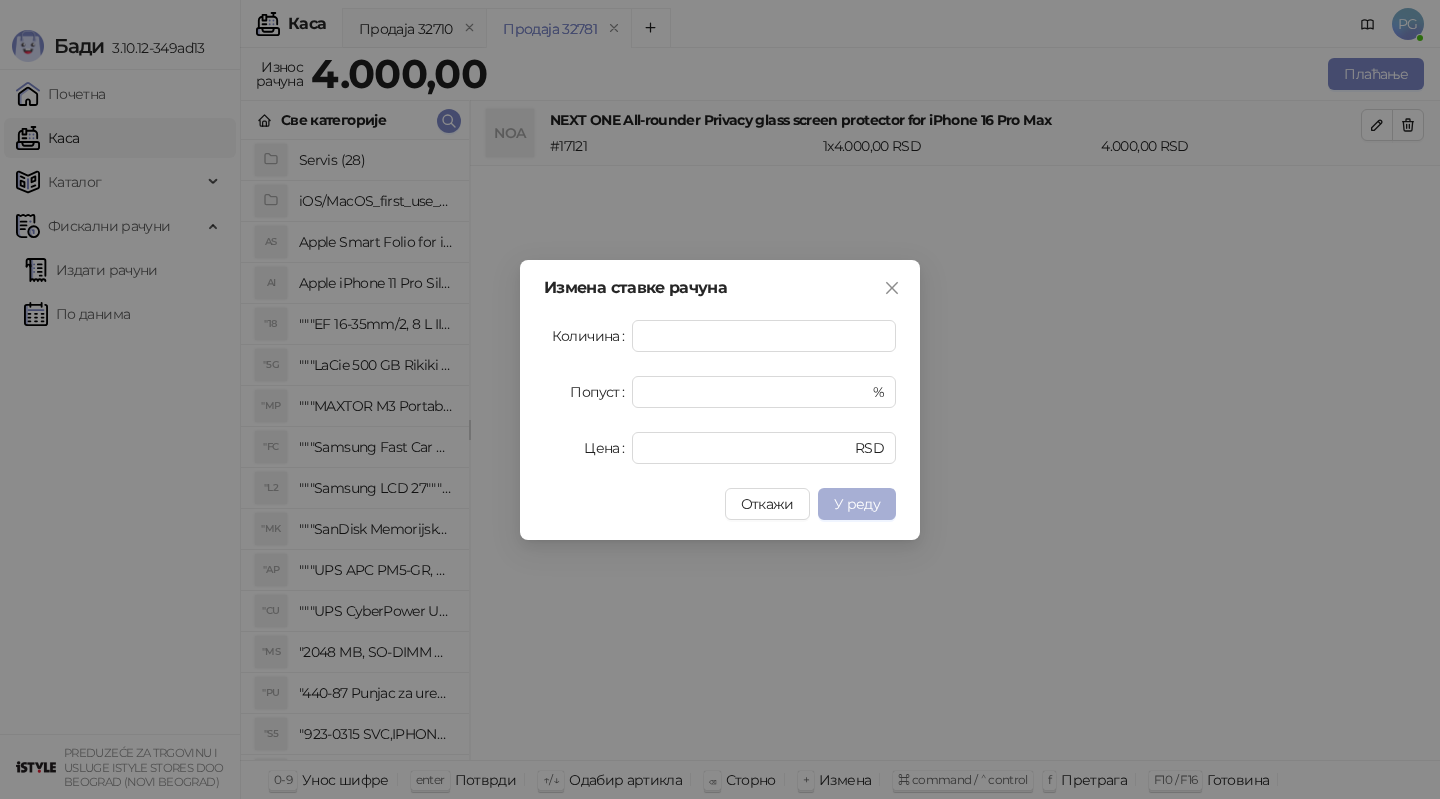 click on "У реду" at bounding box center (857, 504) 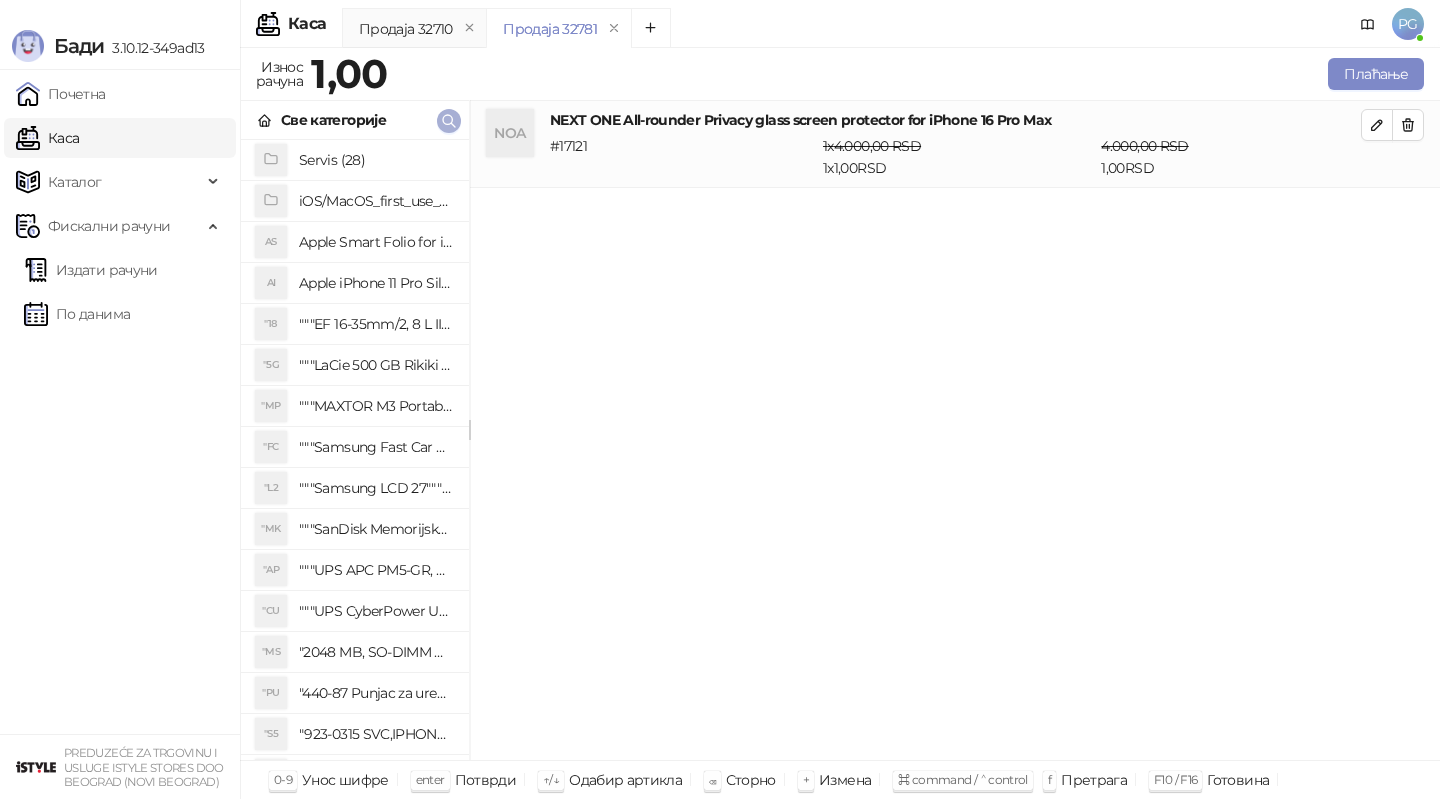 click 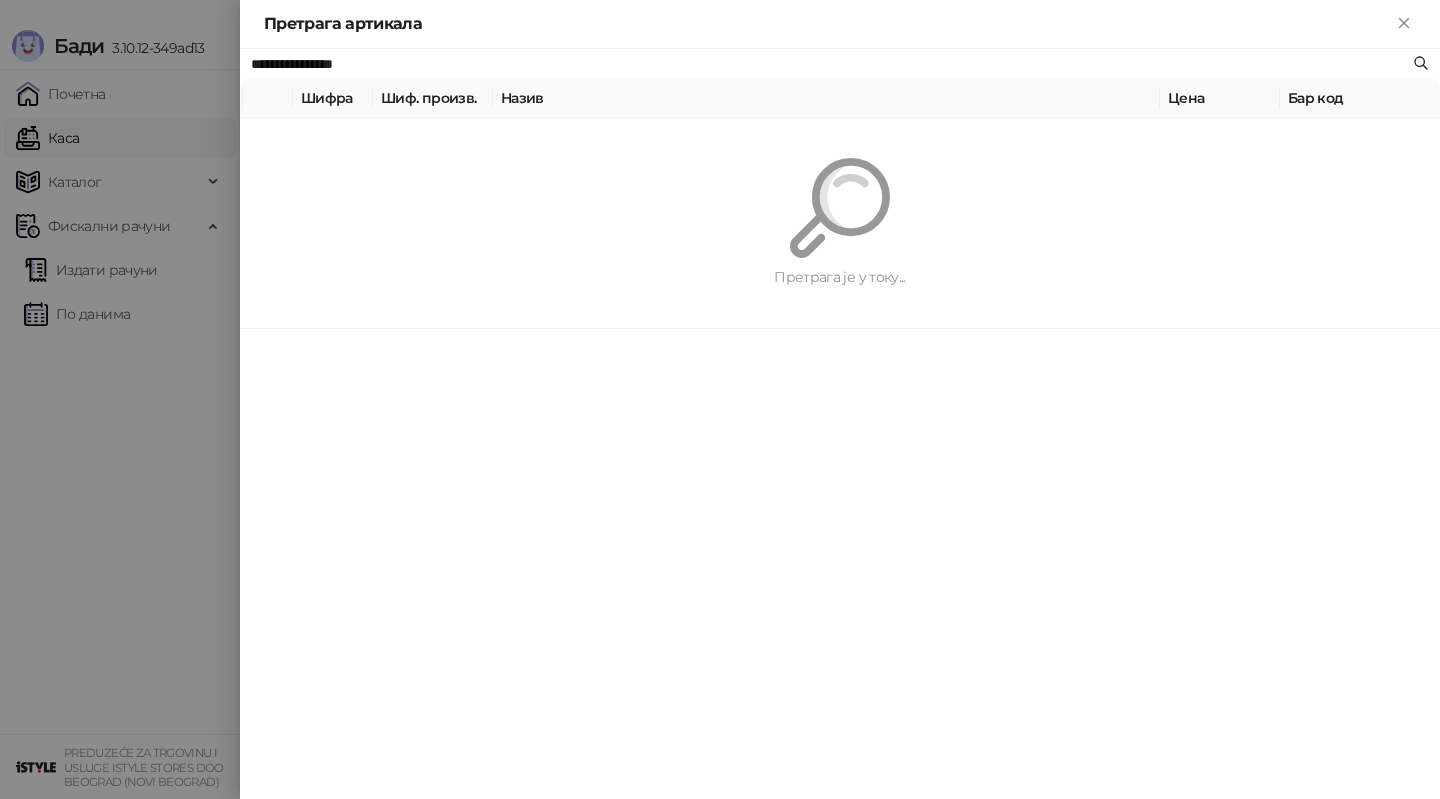 paste on "*******" 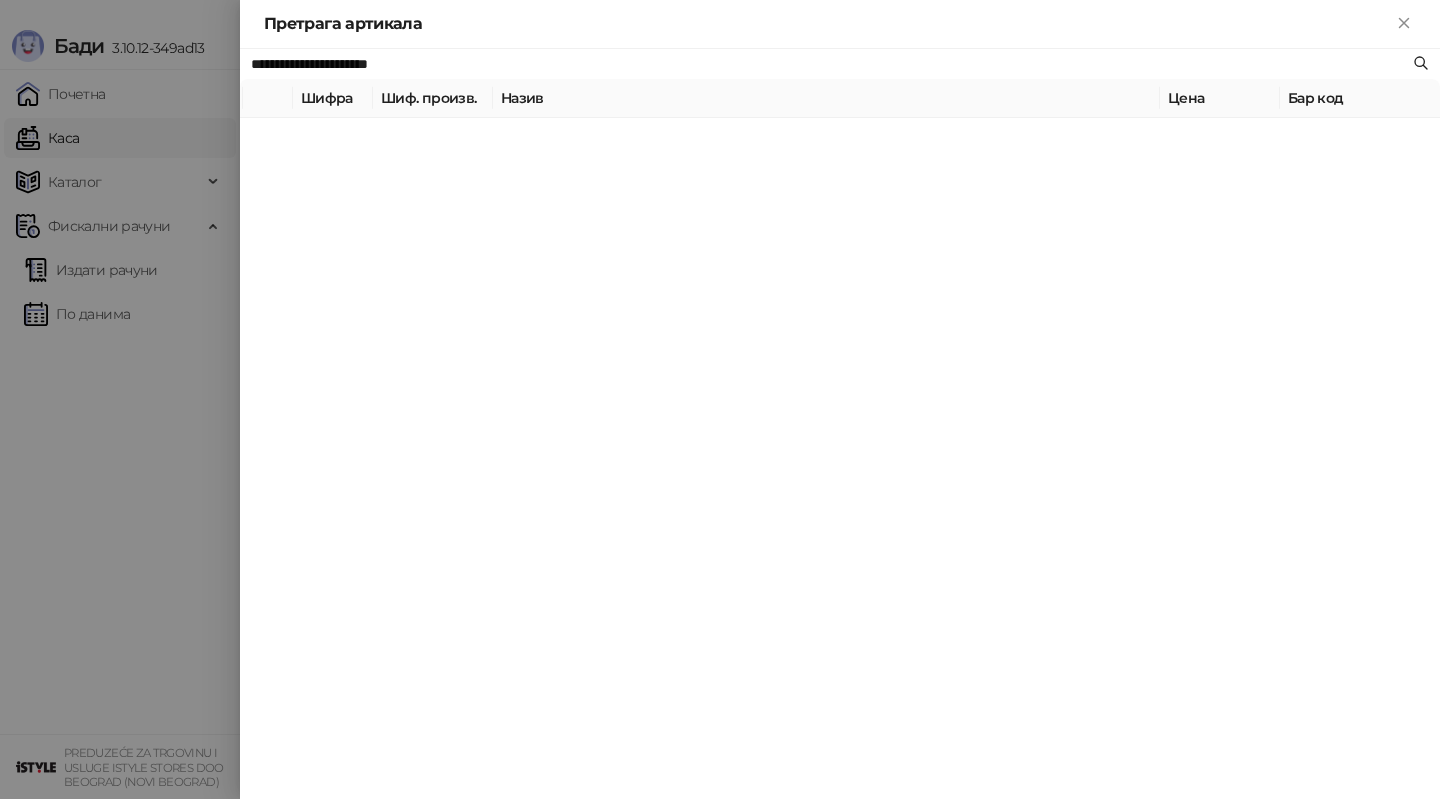 type on "**********" 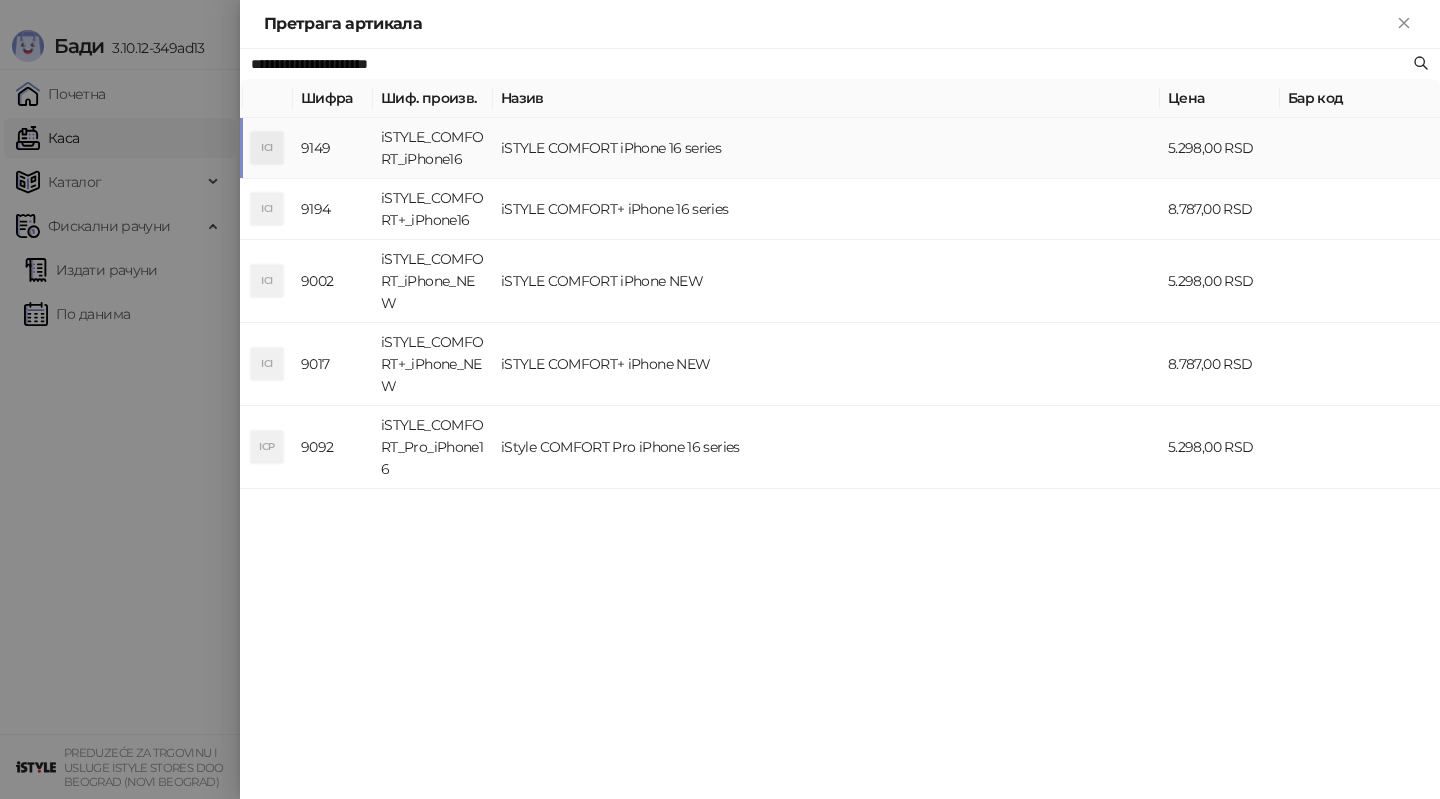 click on "iSTYLE_COMFORT_iPhone16" at bounding box center (433, 148) 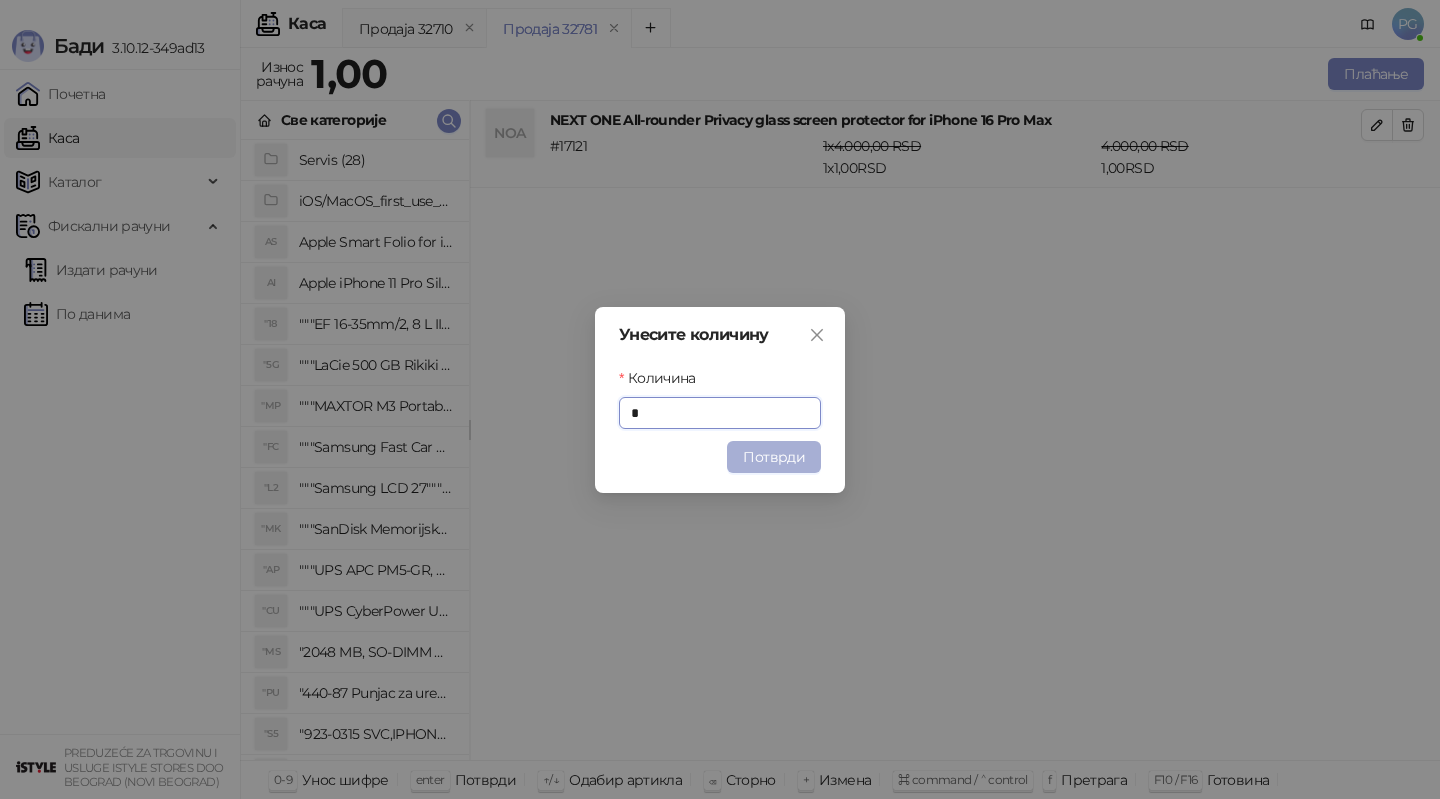 click on "Потврди" at bounding box center [774, 457] 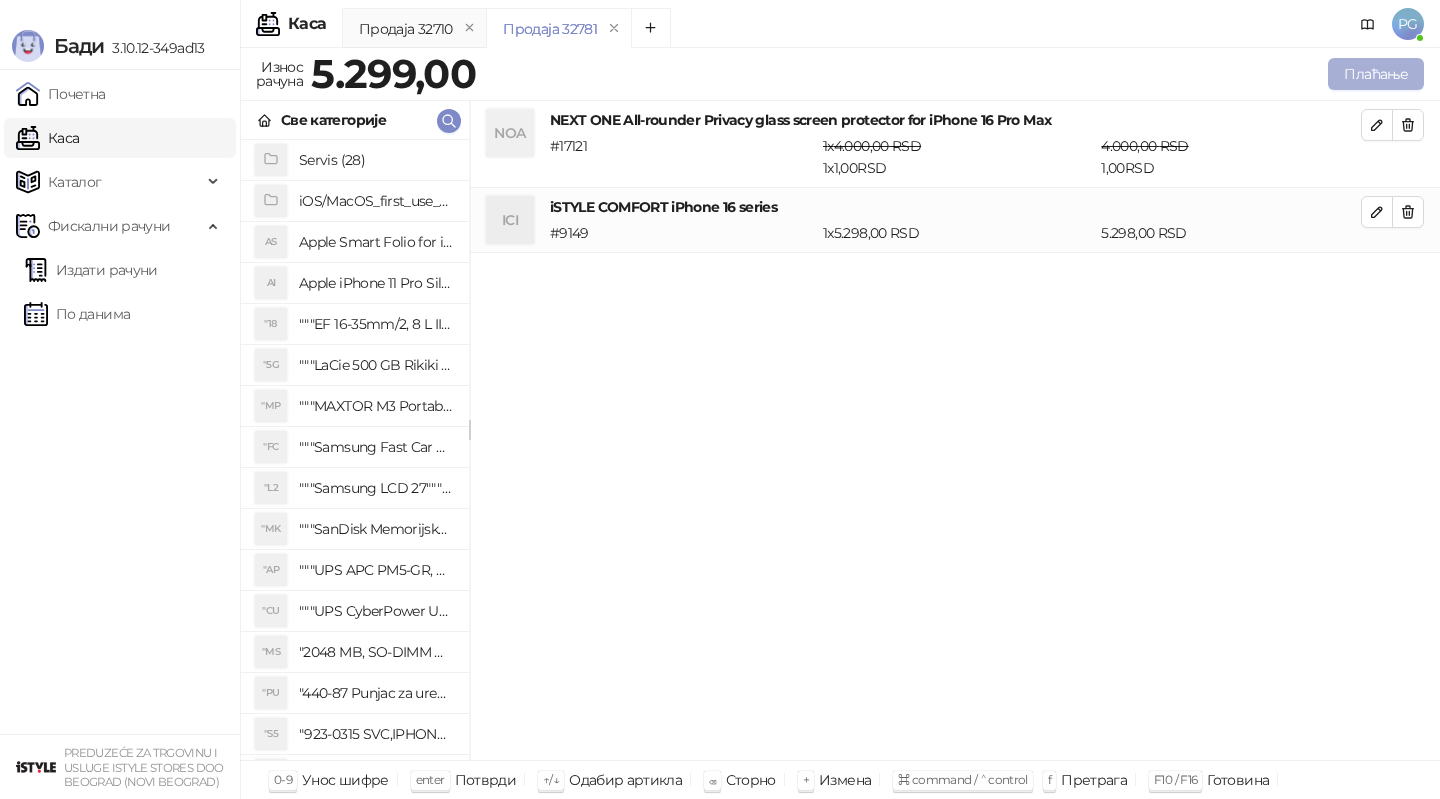 click on "Плаћање" at bounding box center [1376, 74] 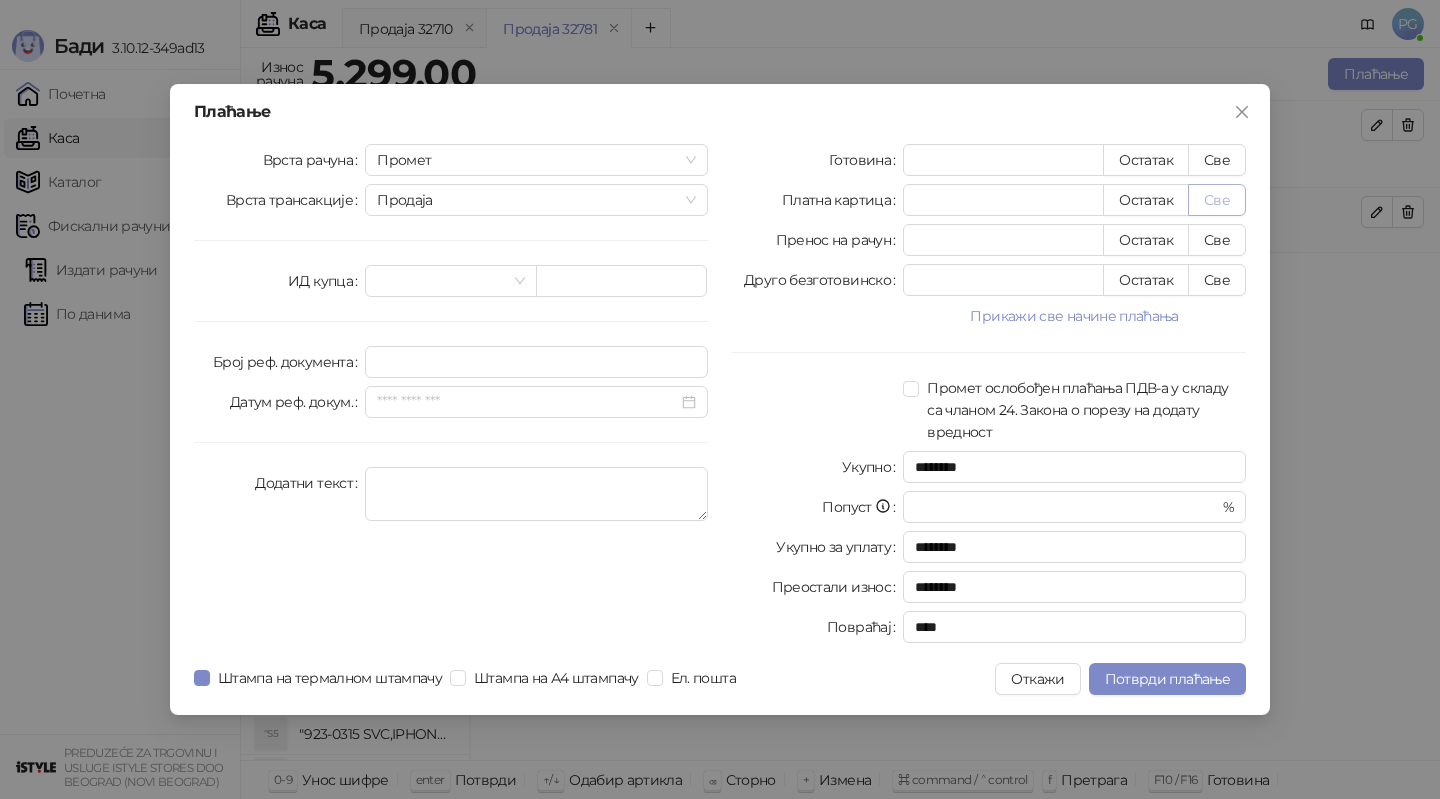 click on "Све" at bounding box center (1217, 200) 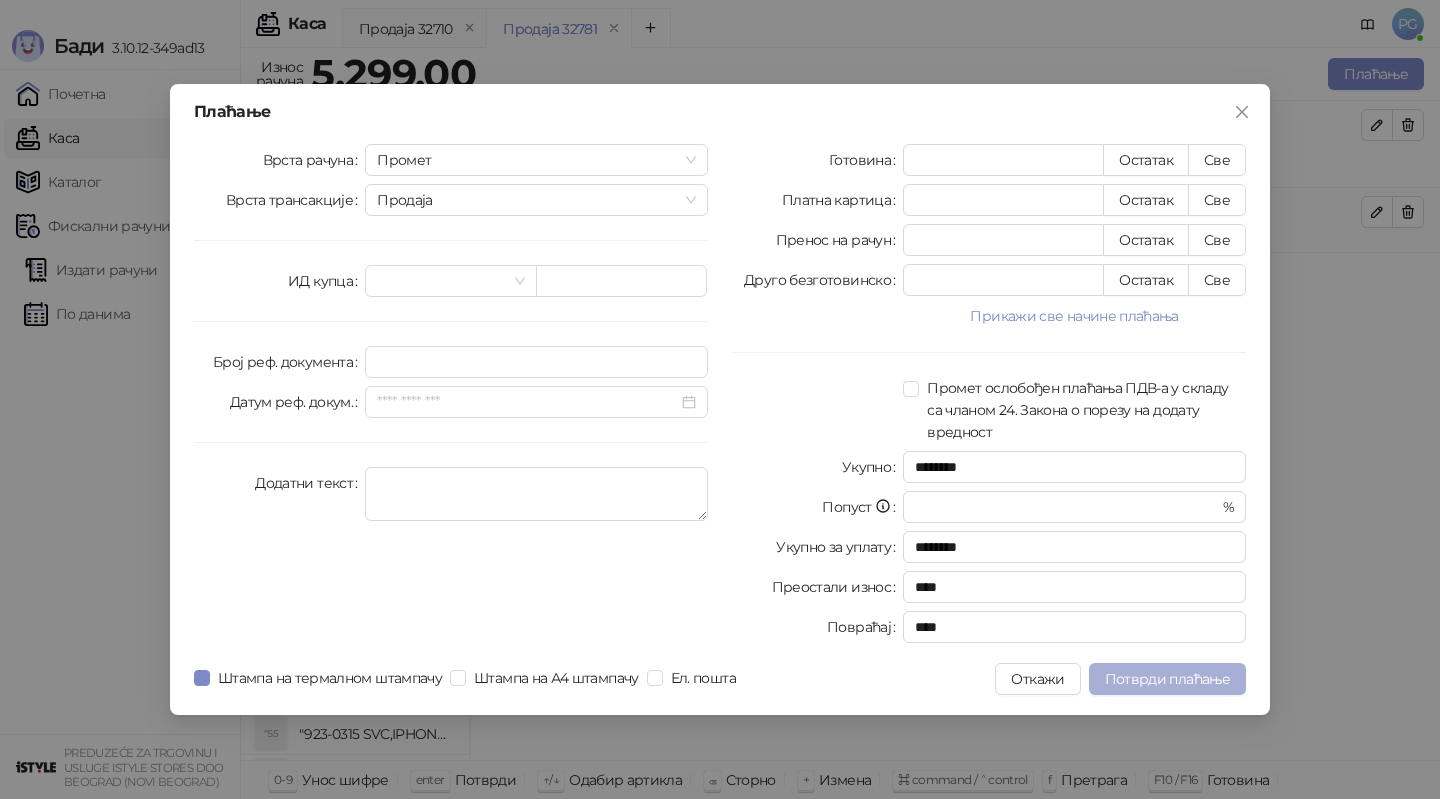 click on "Потврди плаћање" at bounding box center [1167, 679] 